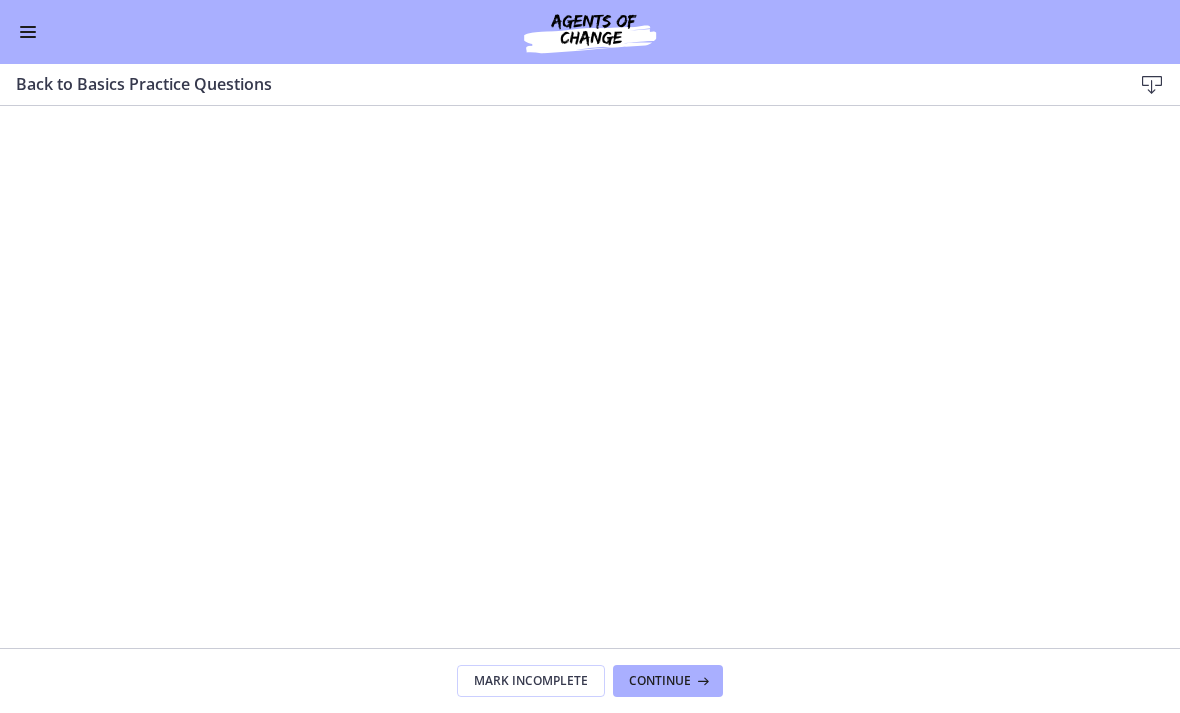 scroll, scrollTop: 0, scrollLeft: 0, axis: both 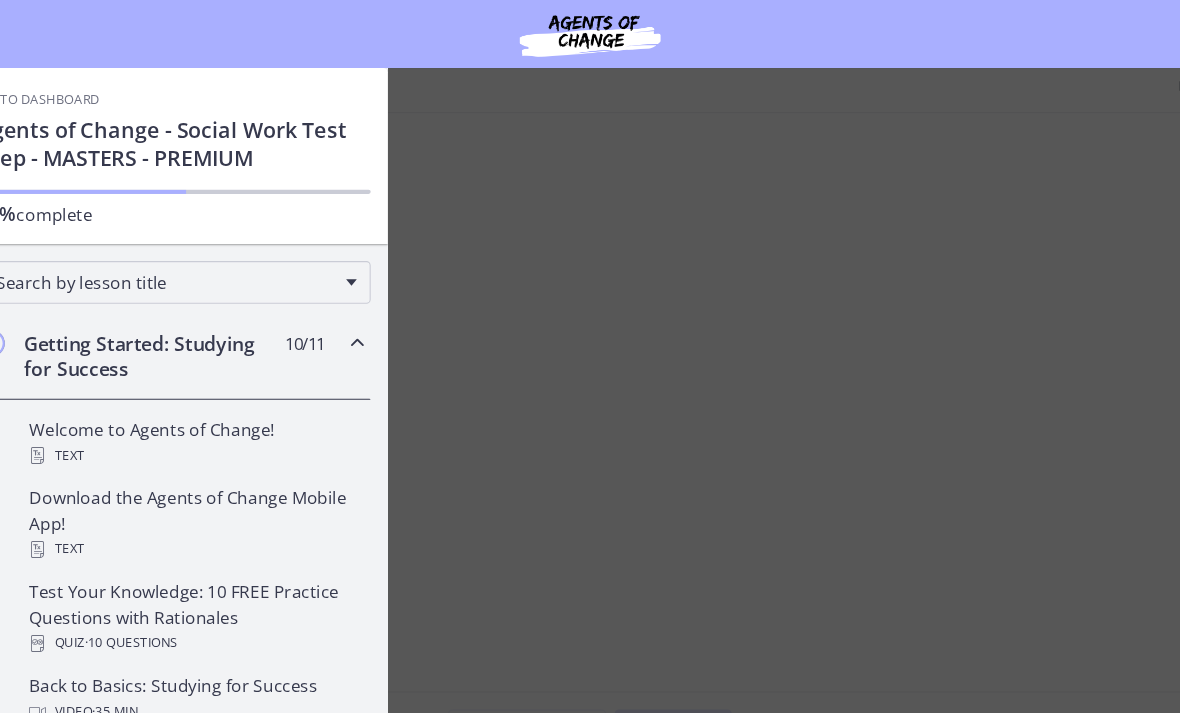 click on "Back to Basics Practice Questions
Download
Enable fullscreen
Mark Incomplete
Continue" at bounding box center [590, 388] 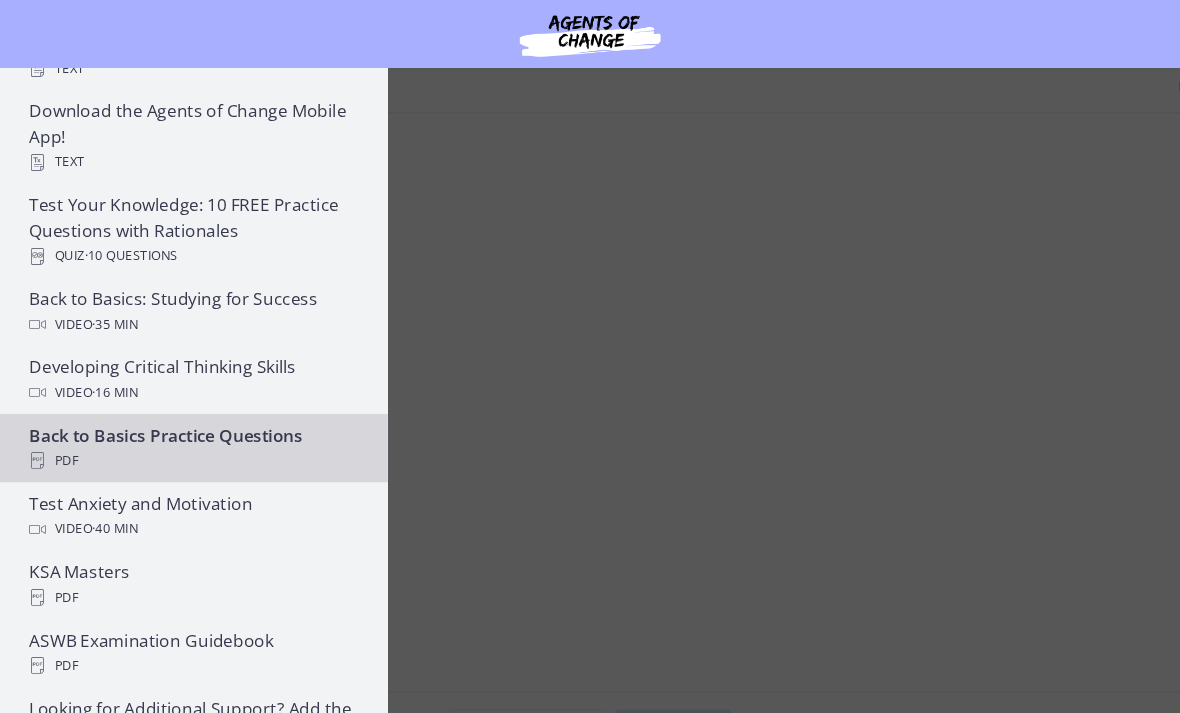 scroll, scrollTop: 361, scrollLeft: 0, axis: vertical 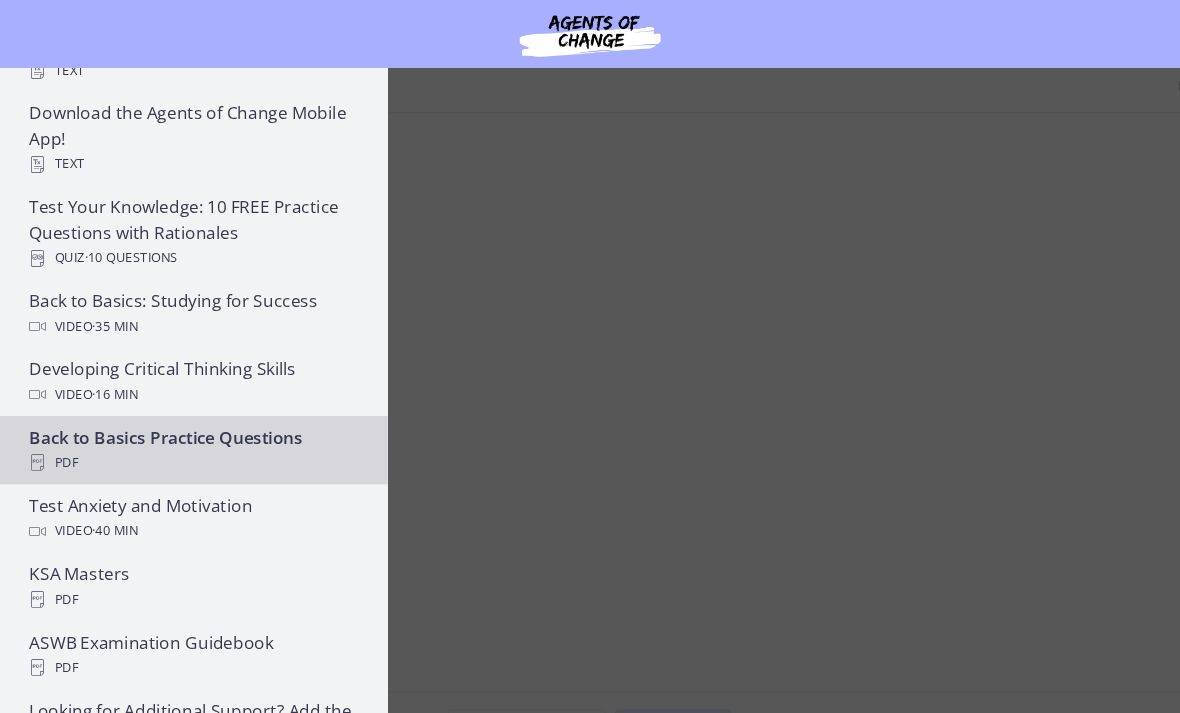 click on "Back to Basics Practice Questions
Download
Enable fullscreen
Mark Incomplete
Continue" at bounding box center [590, 388] 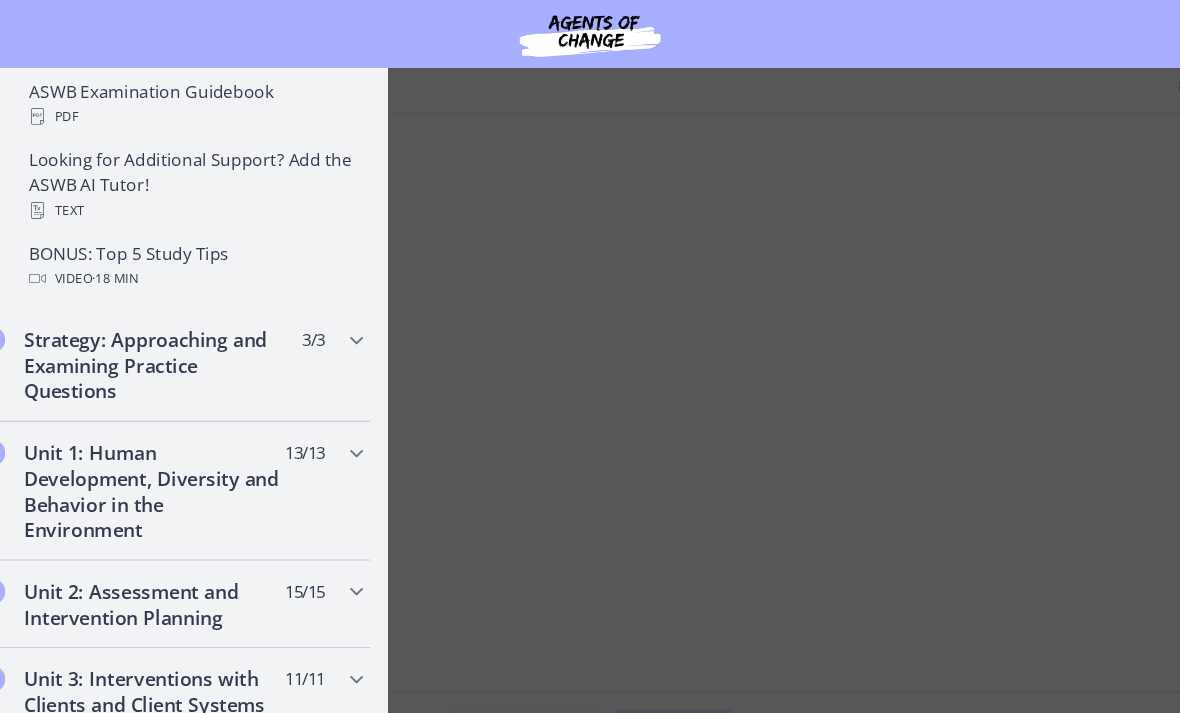 scroll, scrollTop: 879, scrollLeft: 0, axis: vertical 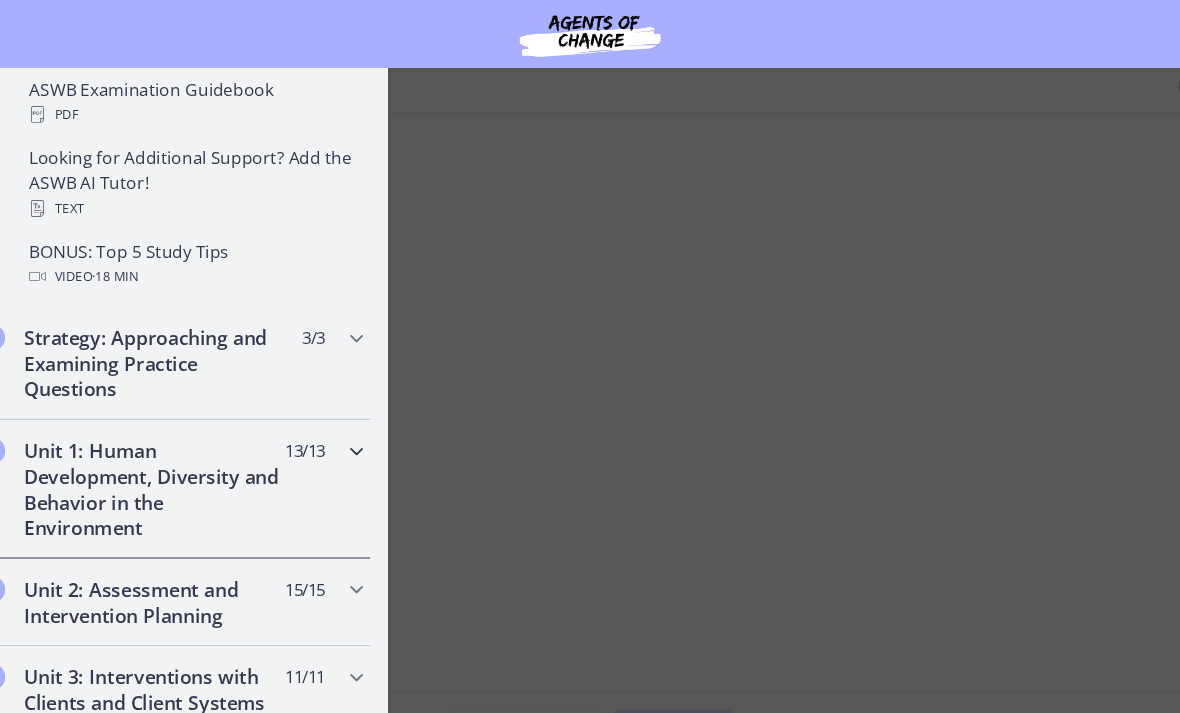 click on "Unit 1: Human Development, Diversity and Behavior in the Environment
13  /  13
Completed" at bounding box center (200, 459) 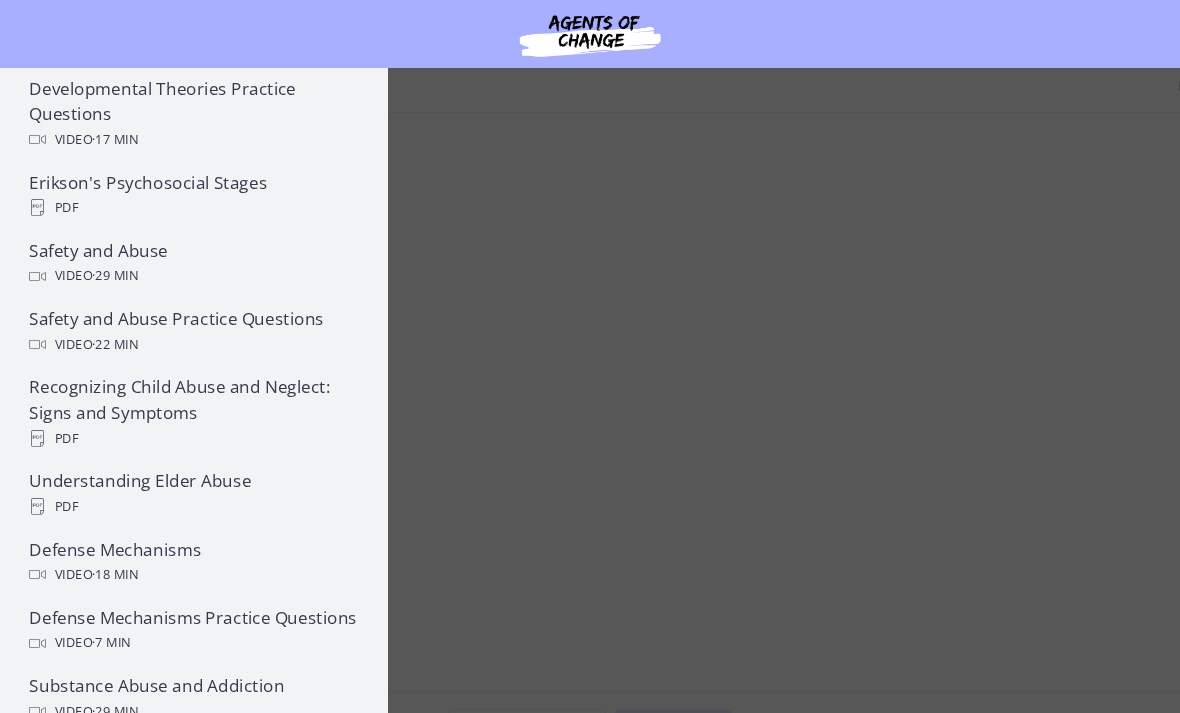 scroll, scrollTop: 640, scrollLeft: 0, axis: vertical 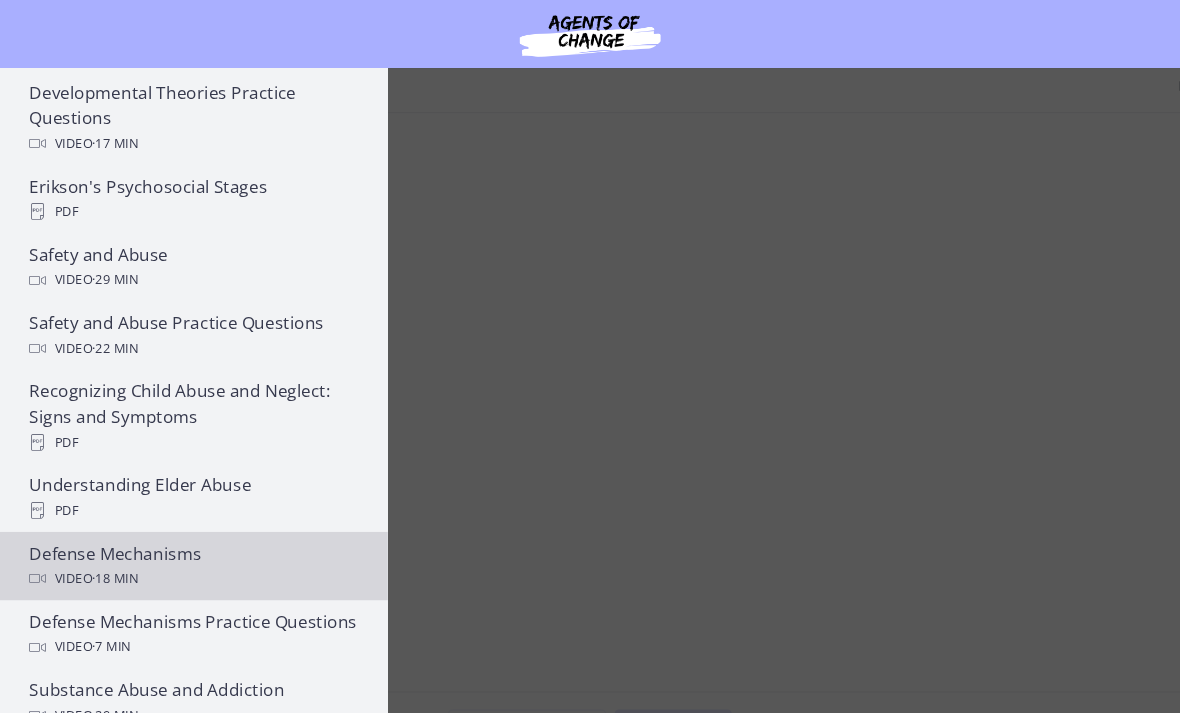 click on "Defense Mechanisms
Video
·  18 min" at bounding box center (220, 531) 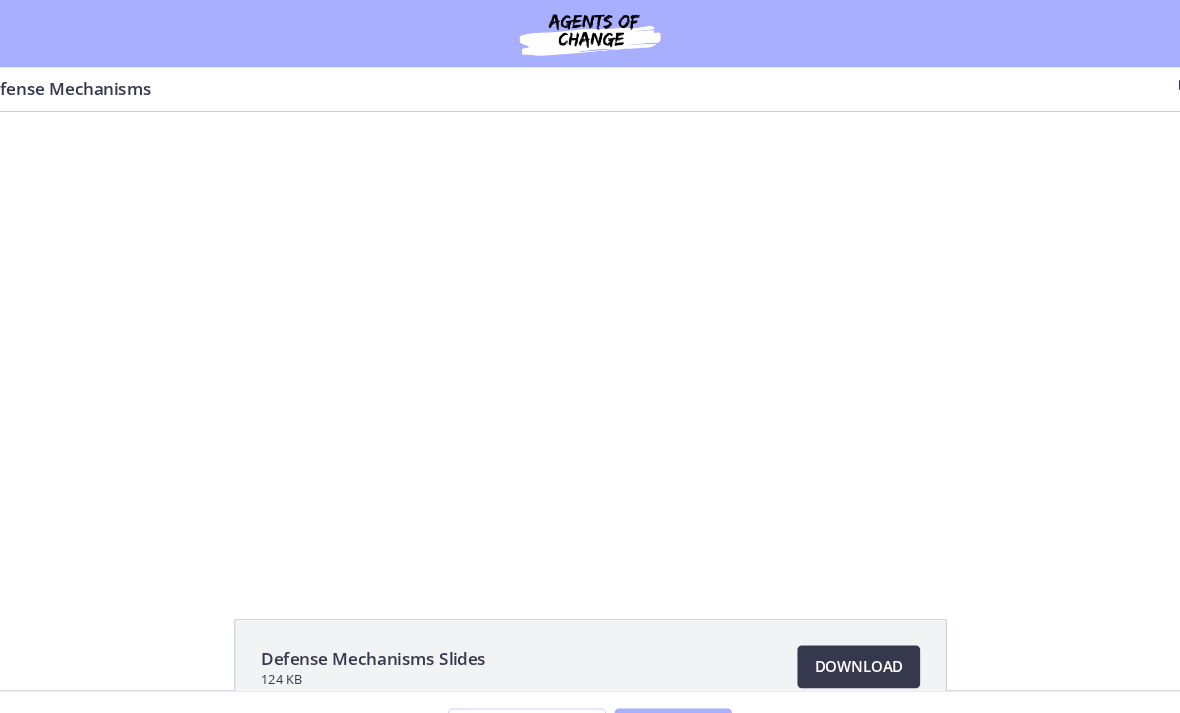 scroll, scrollTop: 0, scrollLeft: 0, axis: both 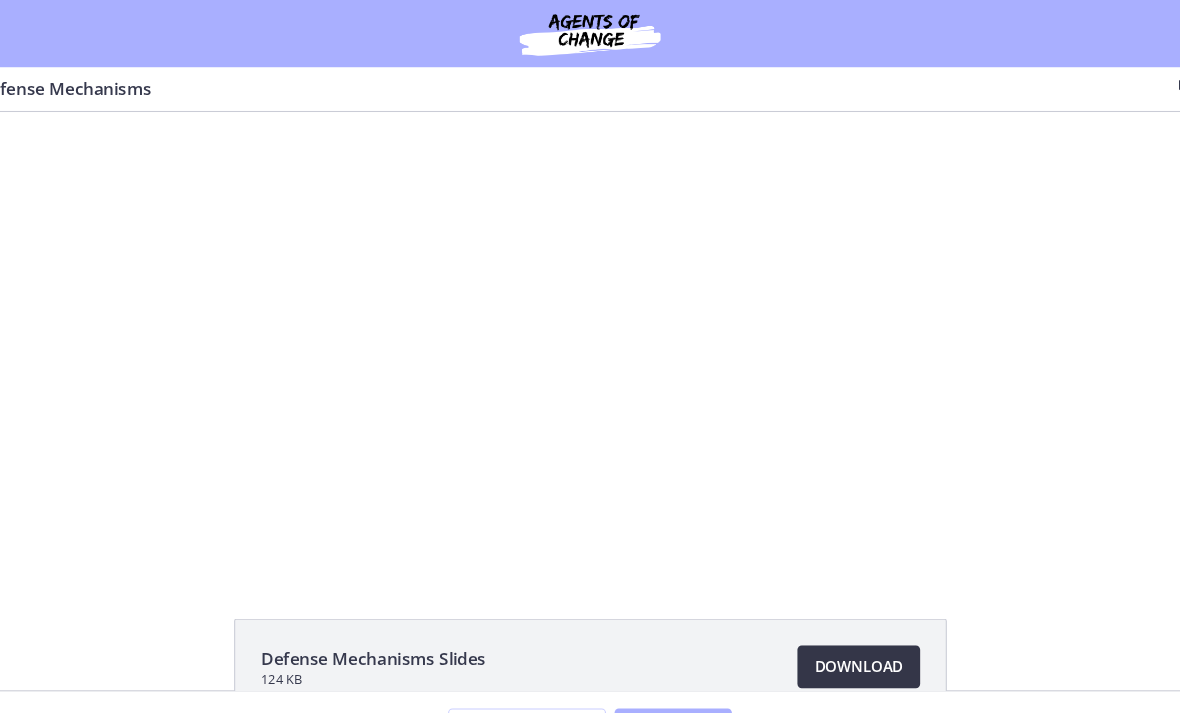 click on "Download
Opens in a new window" at bounding box center (841, 626) 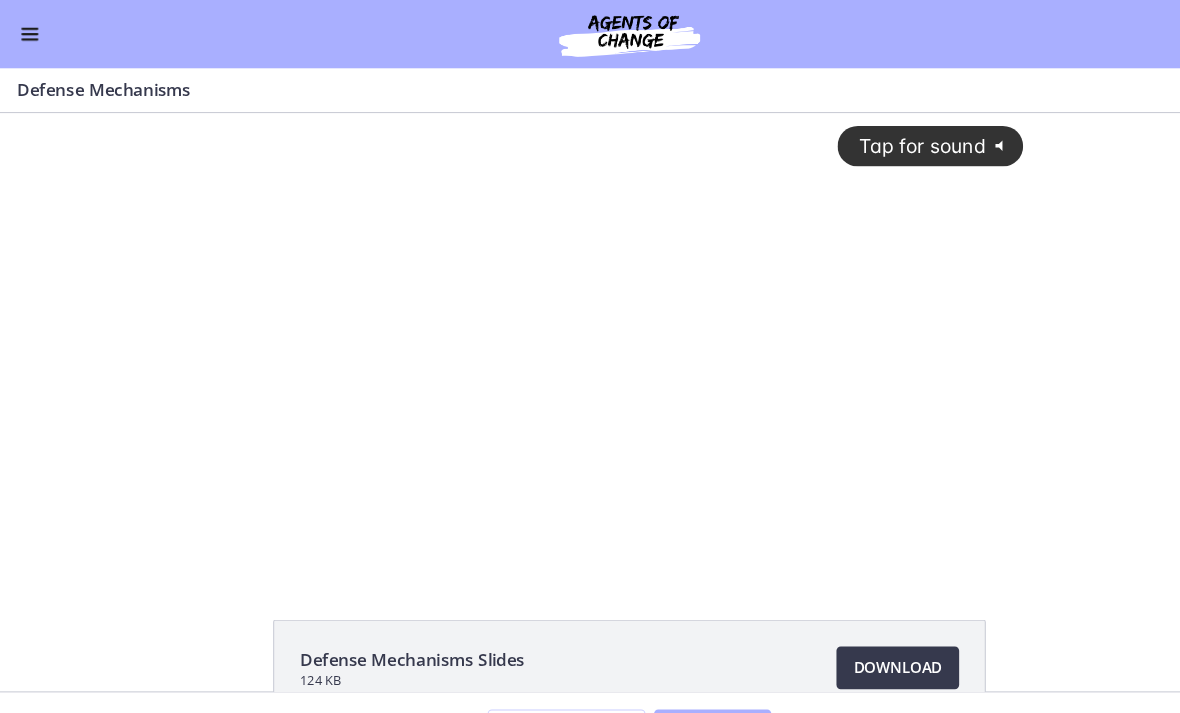 click at bounding box center [28, 32] 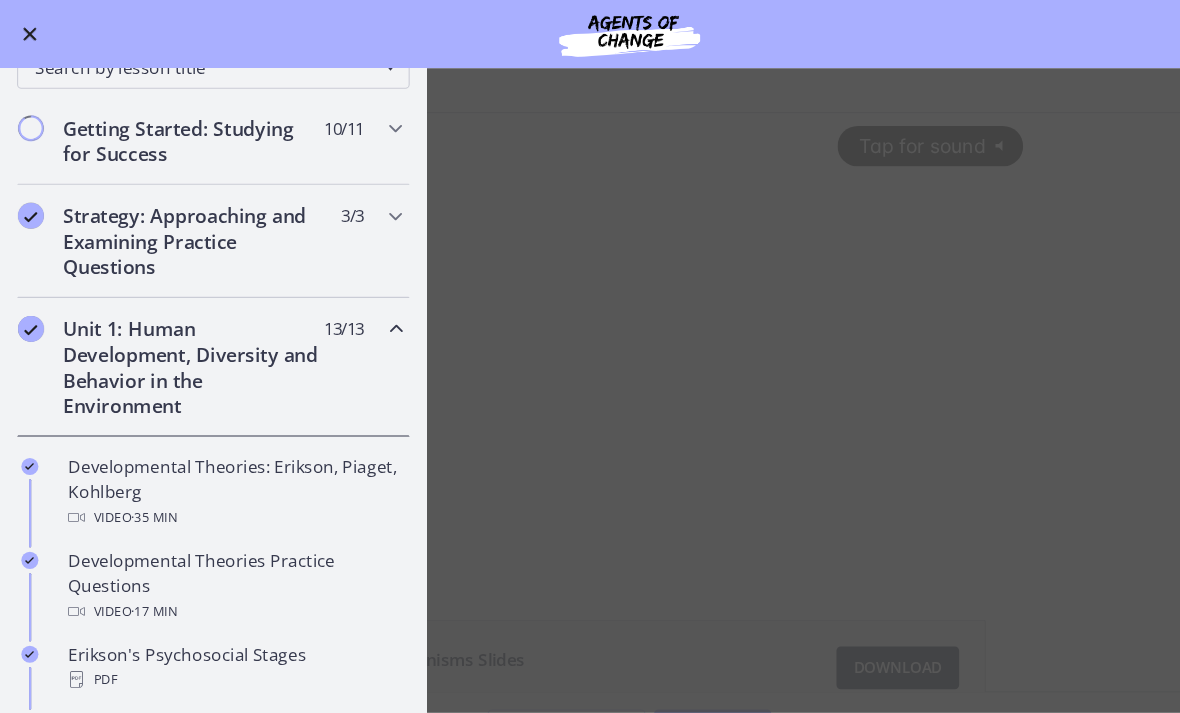 scroll, scrollTop: 416, scrollLeft: 0, axis: vertical 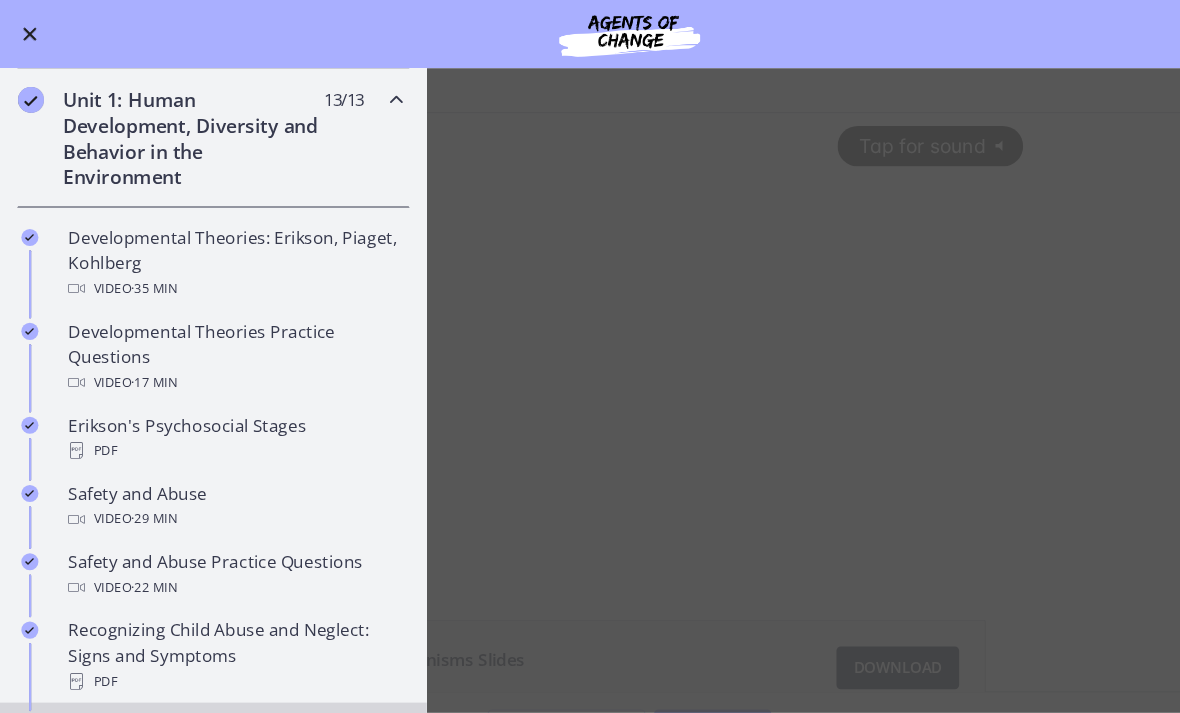 click on "Understanding Elder Abuse
PDF" at bounding box center [200, 691] 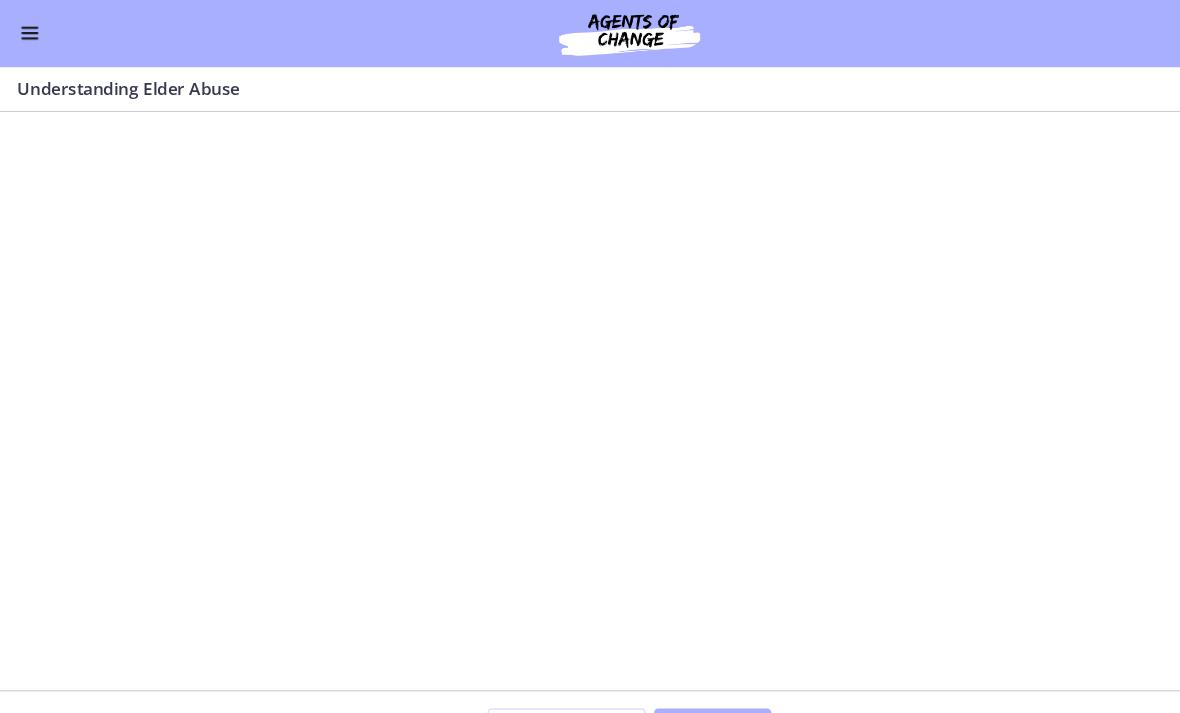 click at bounding box center [28, 32] 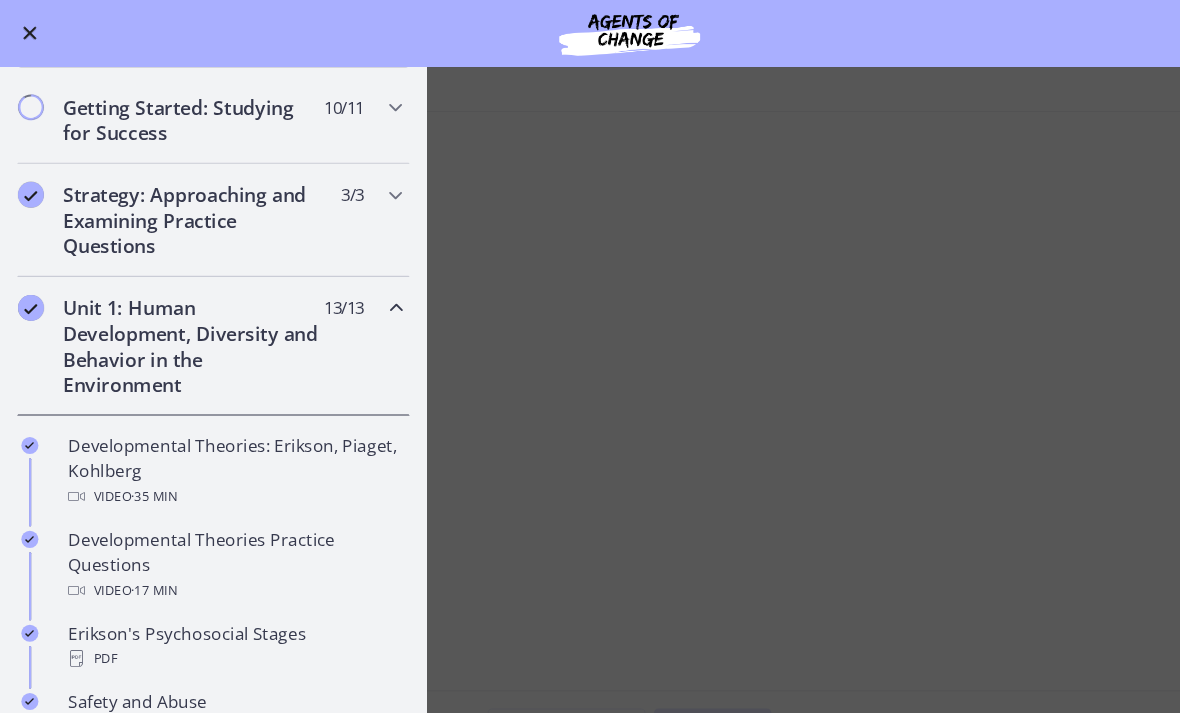 scroll, scrollTop: 234, scrollLeft: 0, axis: vertical 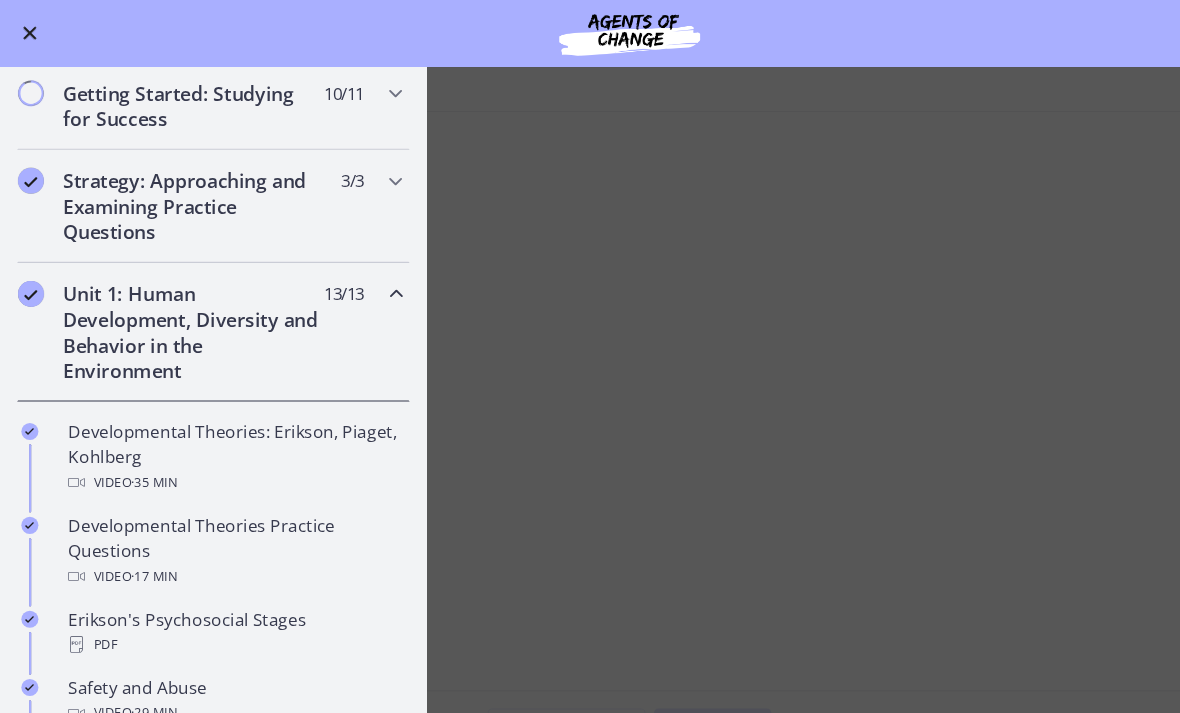 click on "Understanding Elder Abuse
Download
Enable fullscreen
Mark Incomplete
Continue" at bounding box center (590, 388) 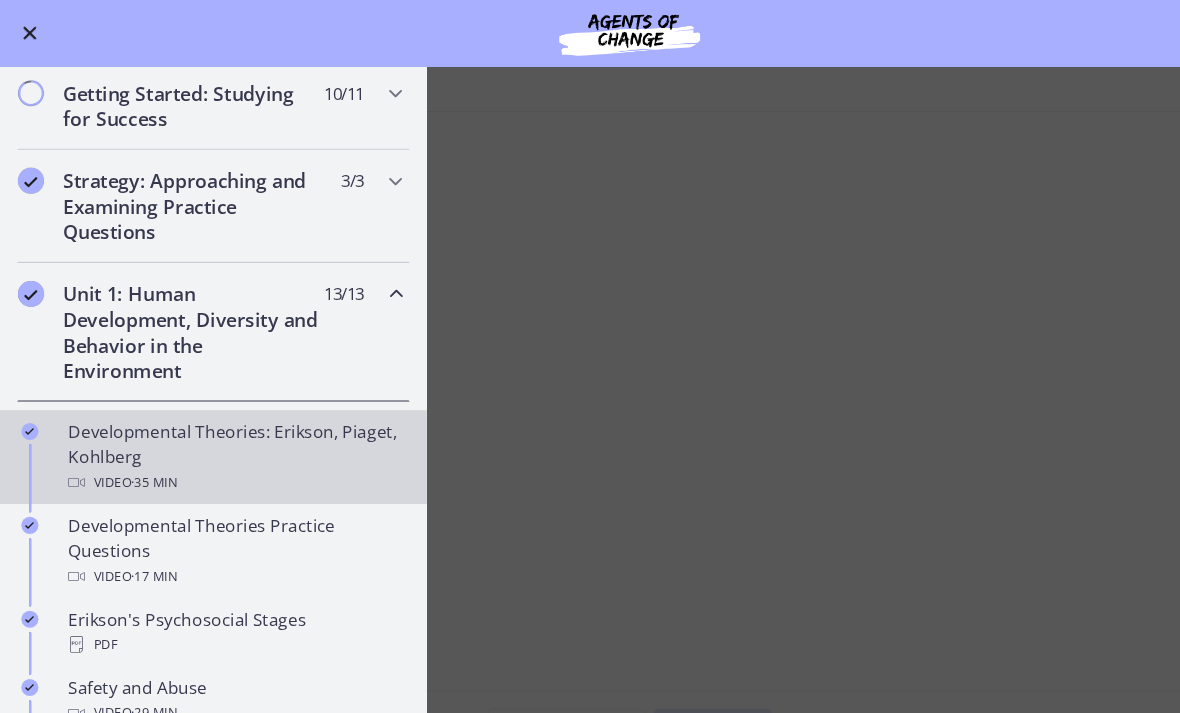 click on "Developmental Theories: Erikson, Piaget, Kohlberg
Video
·  35 min" at bounding box center (220, 429) 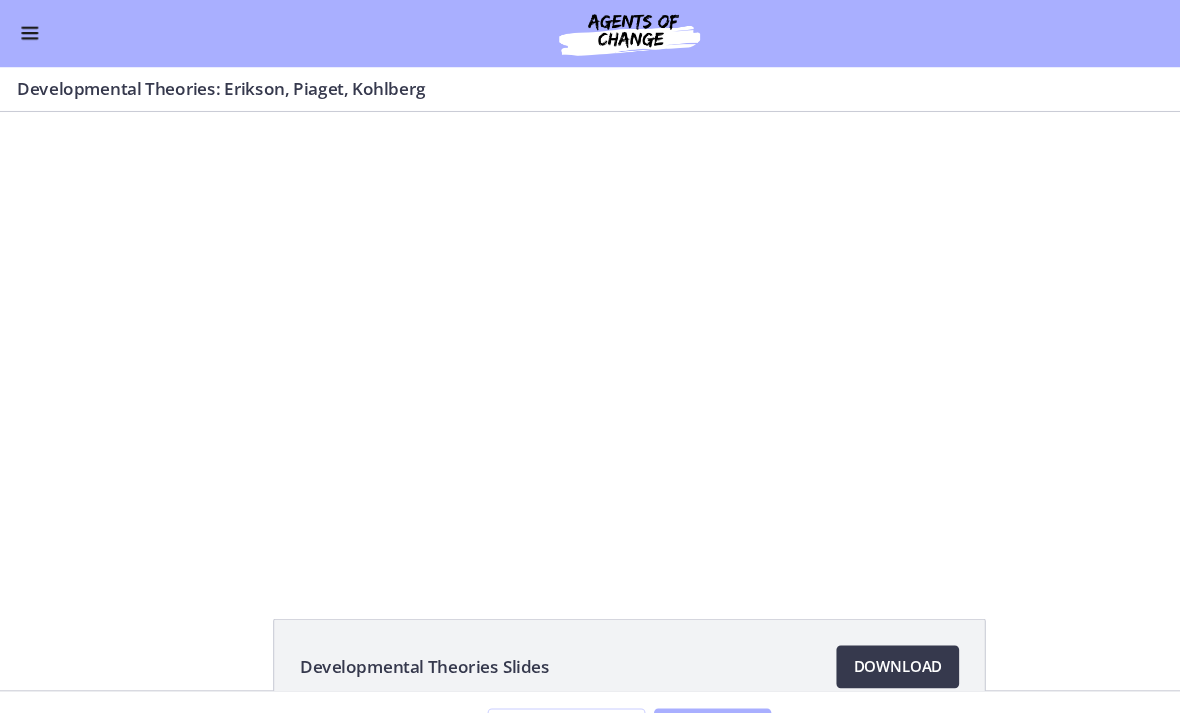 scroll, scrollTop: 0, scrollLeft: 0, axis: both 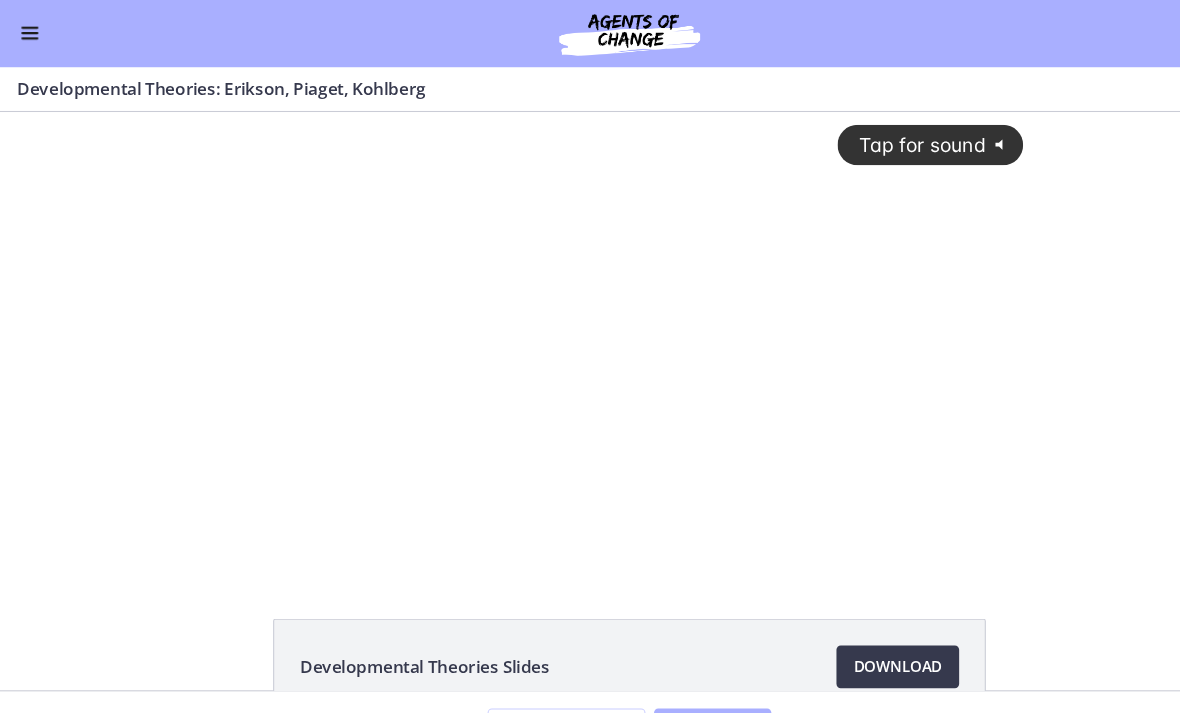 click on "Tap for sound
@keyframes VOLUME_SMALL_WAVE_FLASH {
0% { opacity: 0; }
33% { opacity: 1; }
66% { opacity: 1; }
100% { opacity: 0; }
}
@keyframes VOLUME_LARGE_WAVE_FLASH {
0% { opacity: 0; }
33% { opacity: 1; }
66% { opacity: 1; }
100% { opacity: 0; }
}
.volume__small-wave {
animation: VOLUME_SMALL_WAVE_FLASH 2s infinite;
opacity: 0;
}
.volume__large-wave {
animation: VOLUME_LARGE_WAVE_FLASH 2s infinite .3s;
opacity: 0;
}" at bounding box center (590, 310) 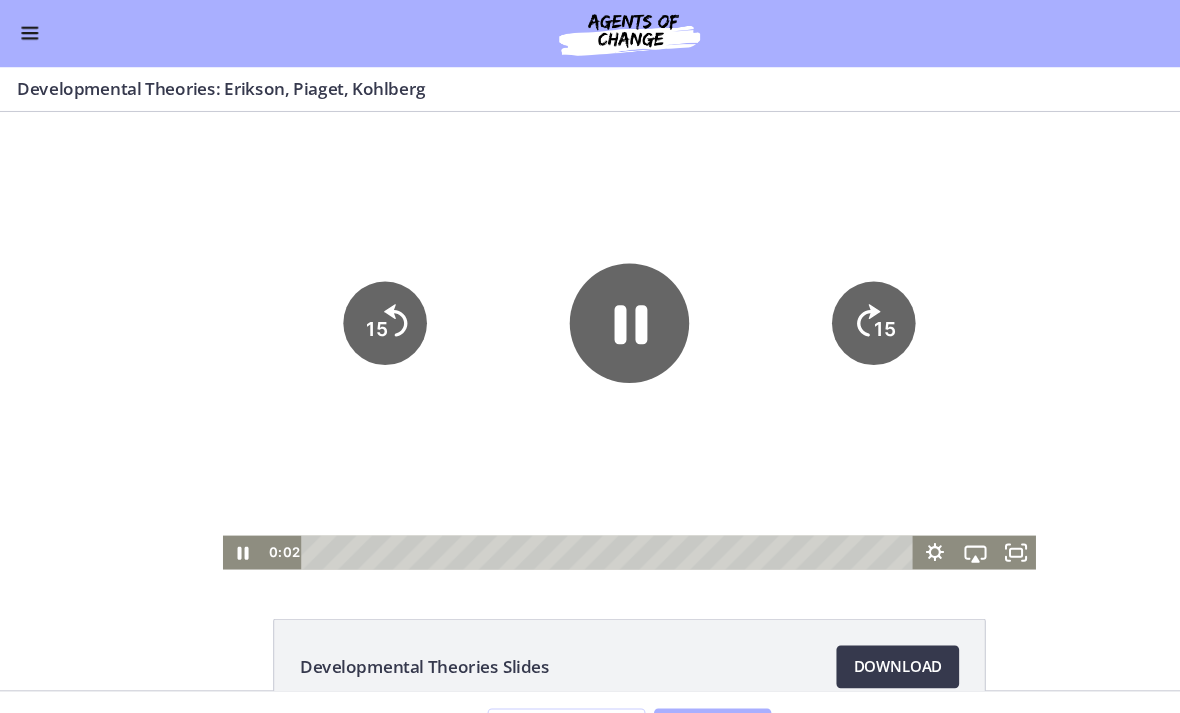 click 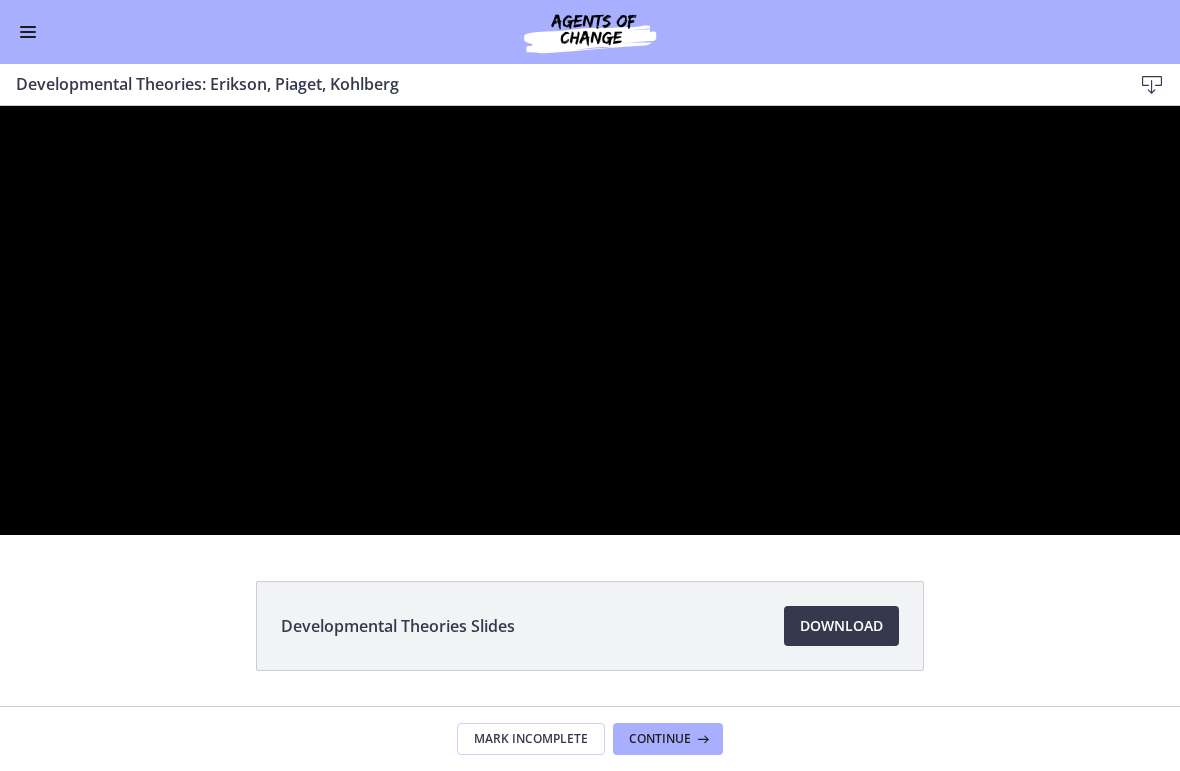 click at bounding box center [590, 320] 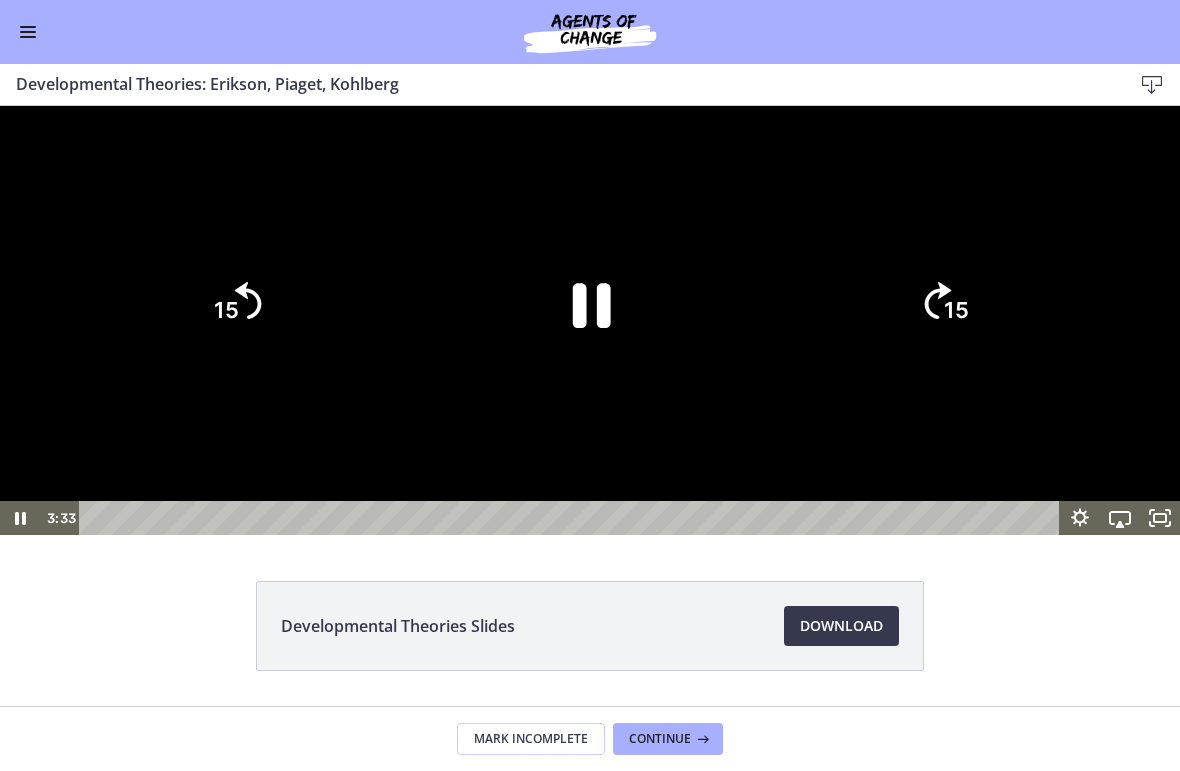 click 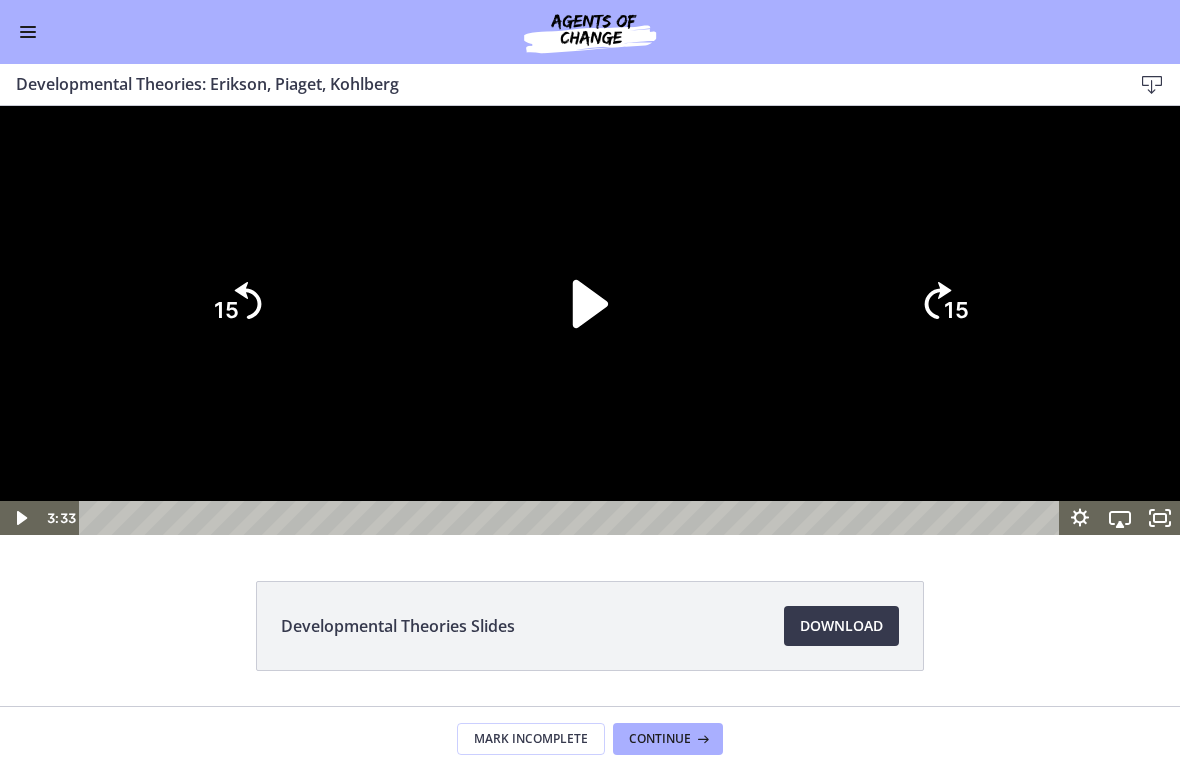 click 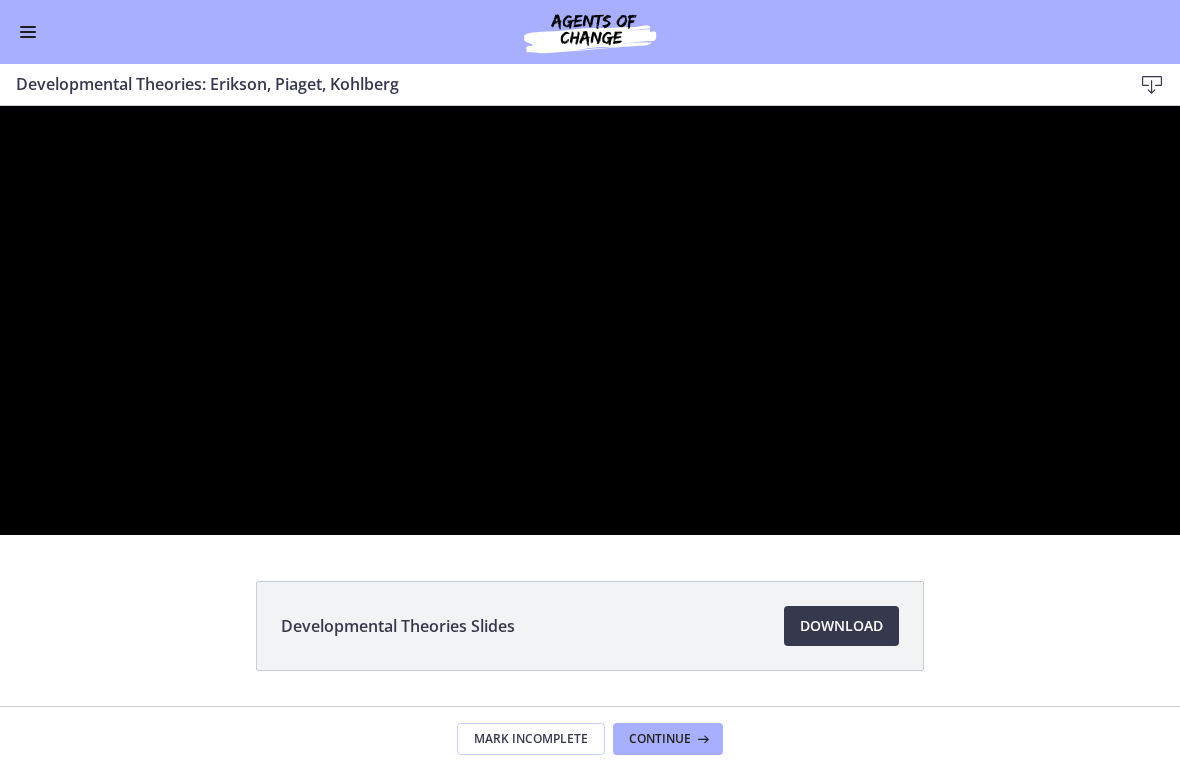 click at bounding box center (590, 320) 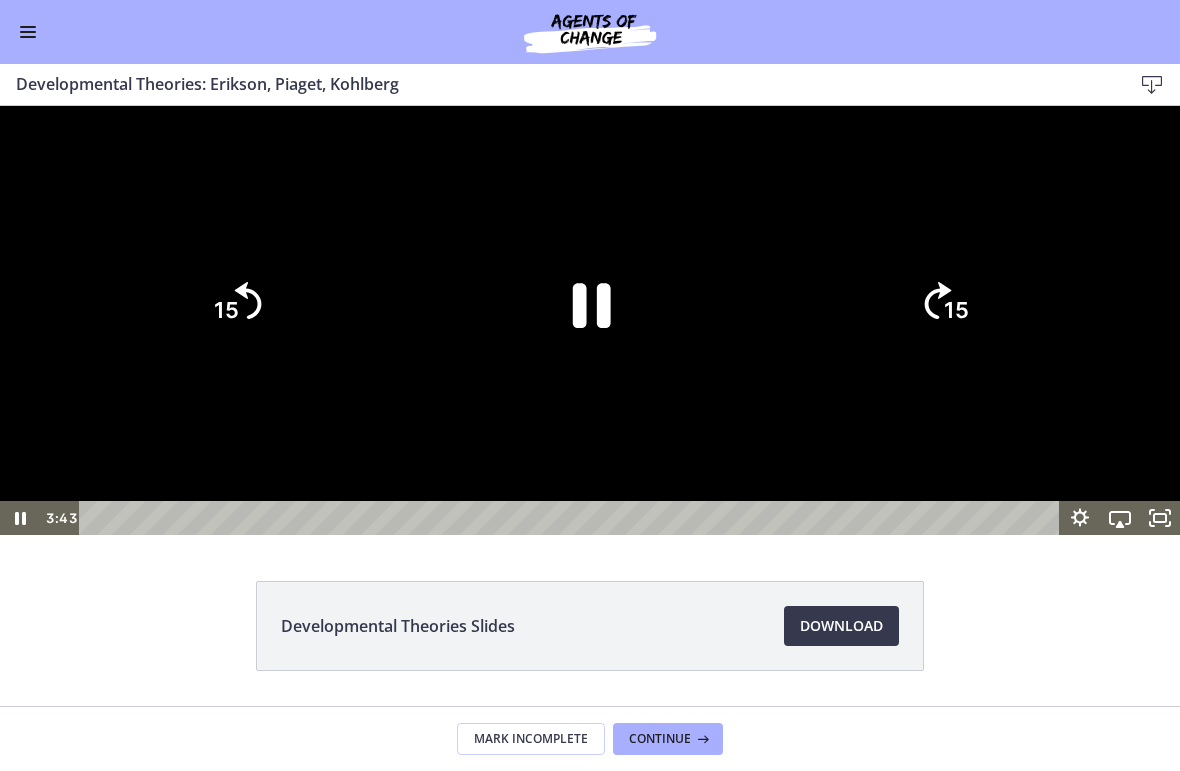 click 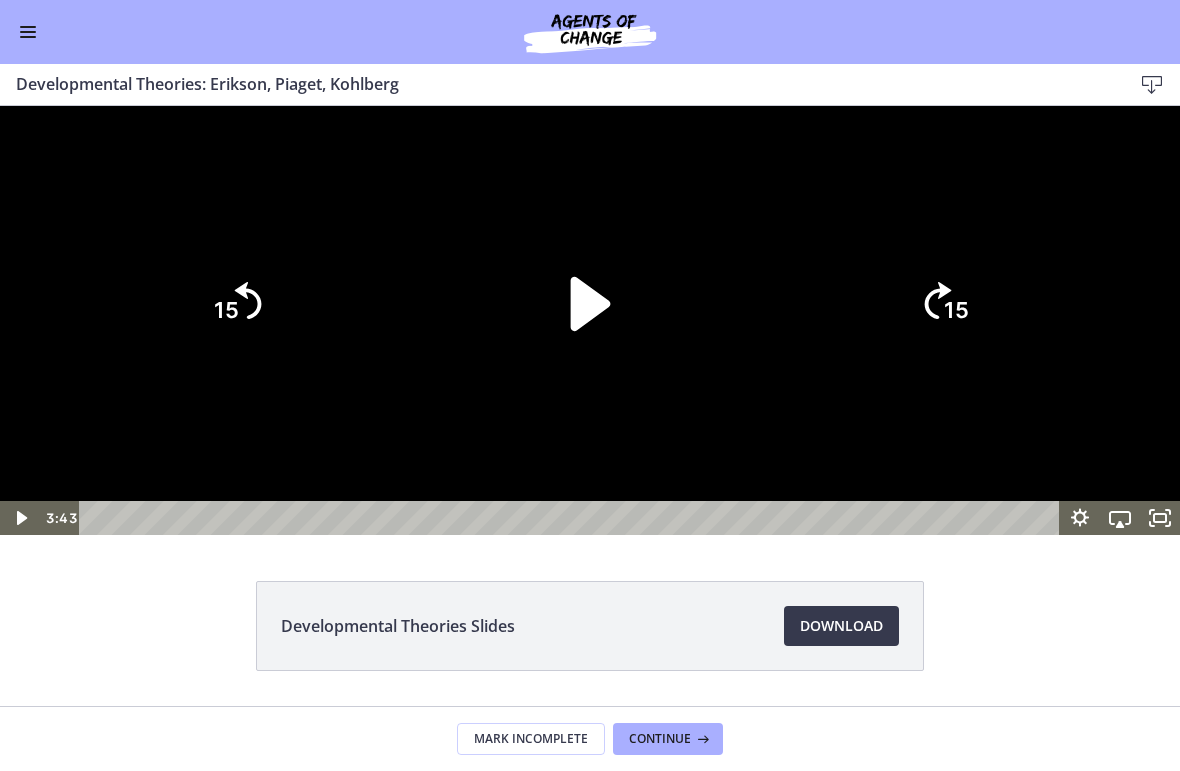 click 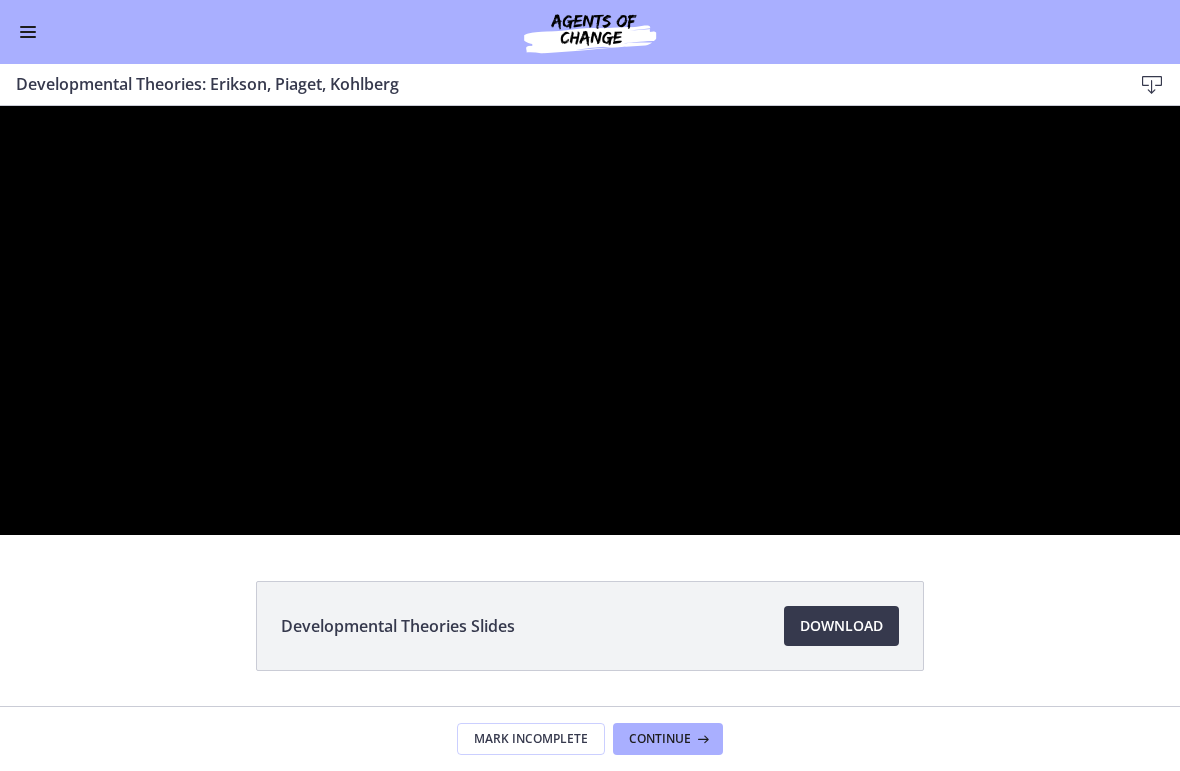 click at bounding box center [590, 320] 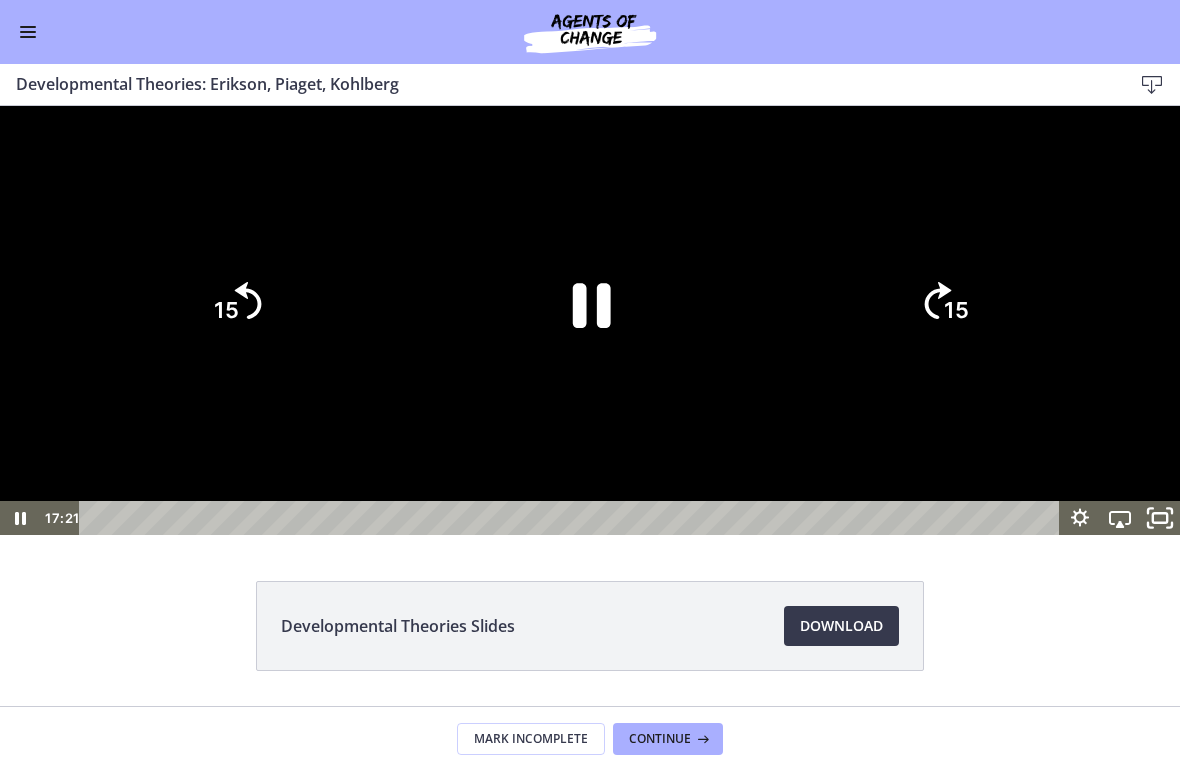 click 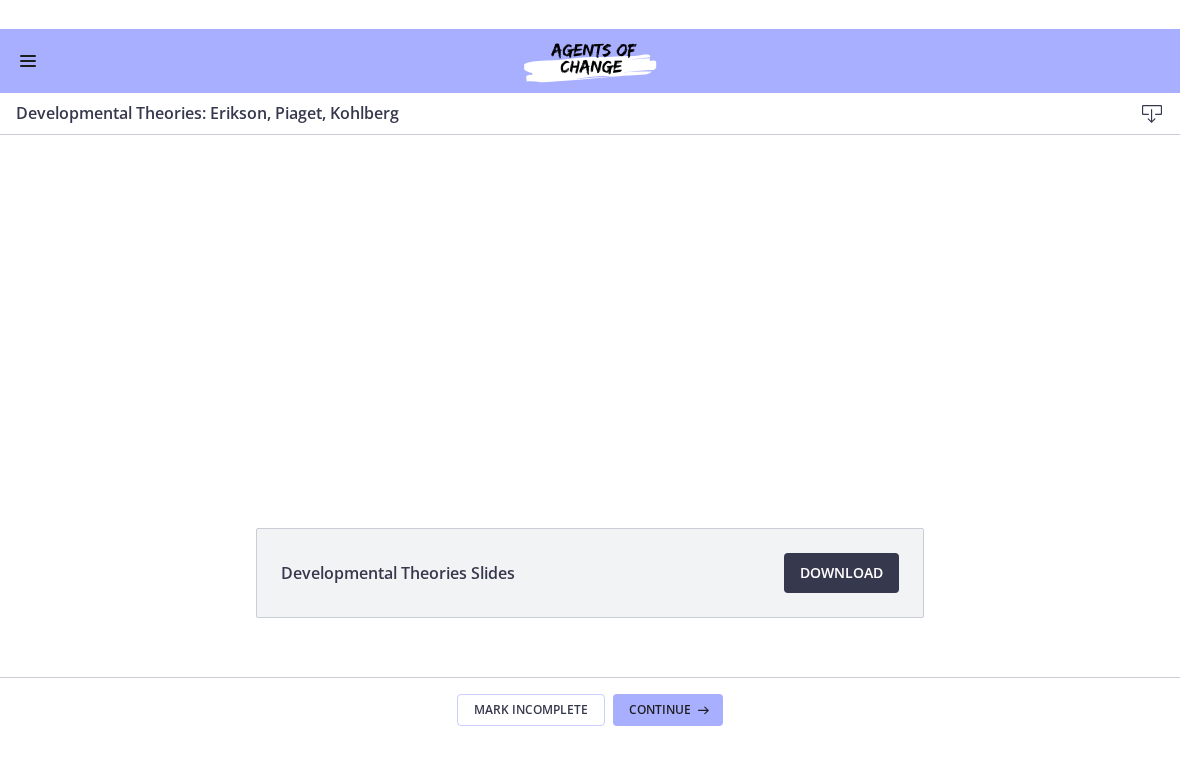 scroll, scrollTop: 35, scrollLeft: 0, axis: vertical 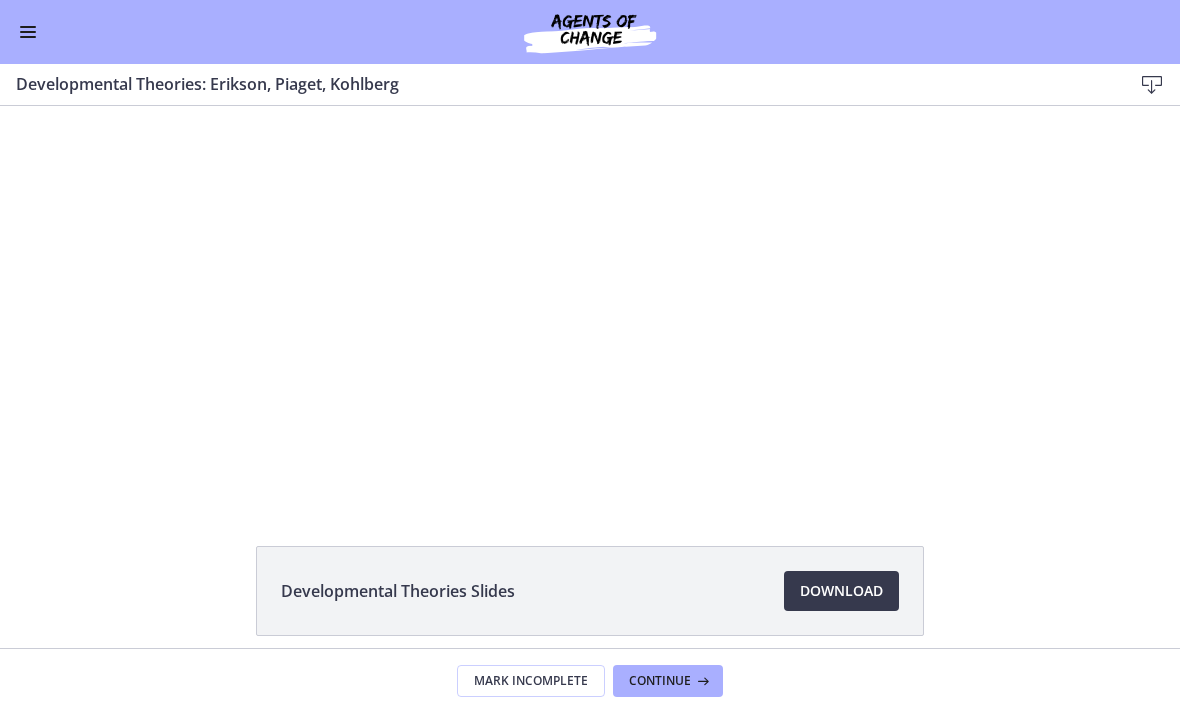 click at bounding box center [590, 285] 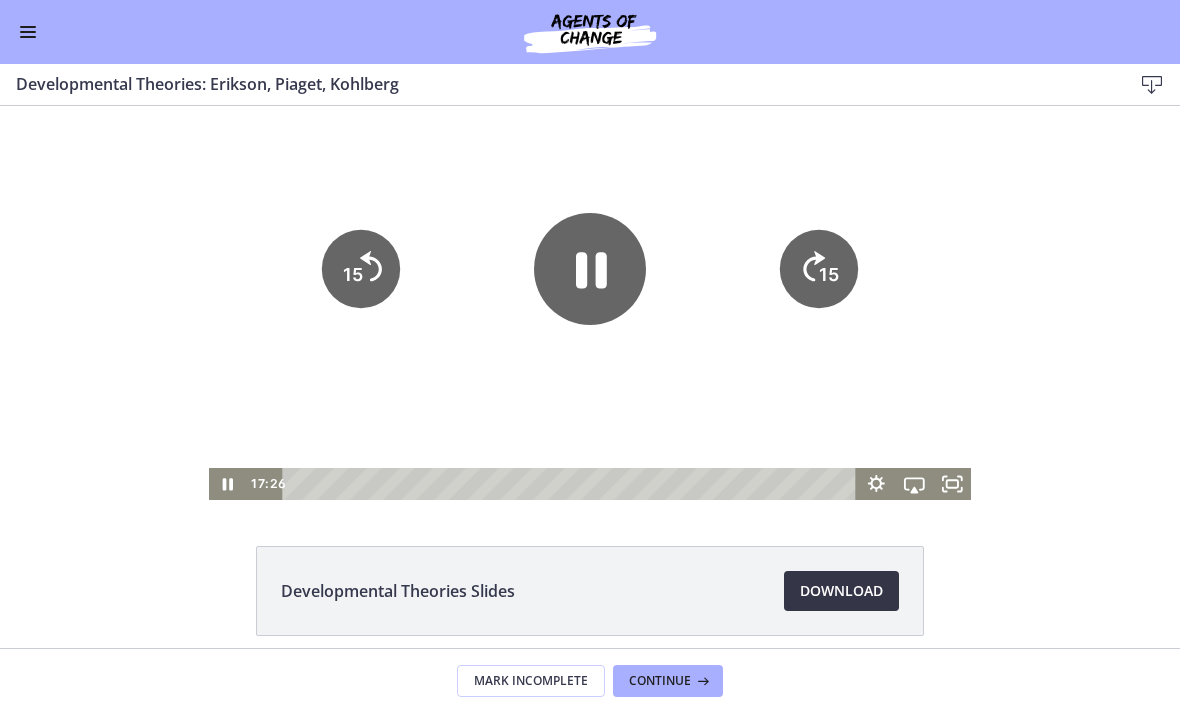 click on "Download
Opens in a new window" at bounding box center [841, 591] 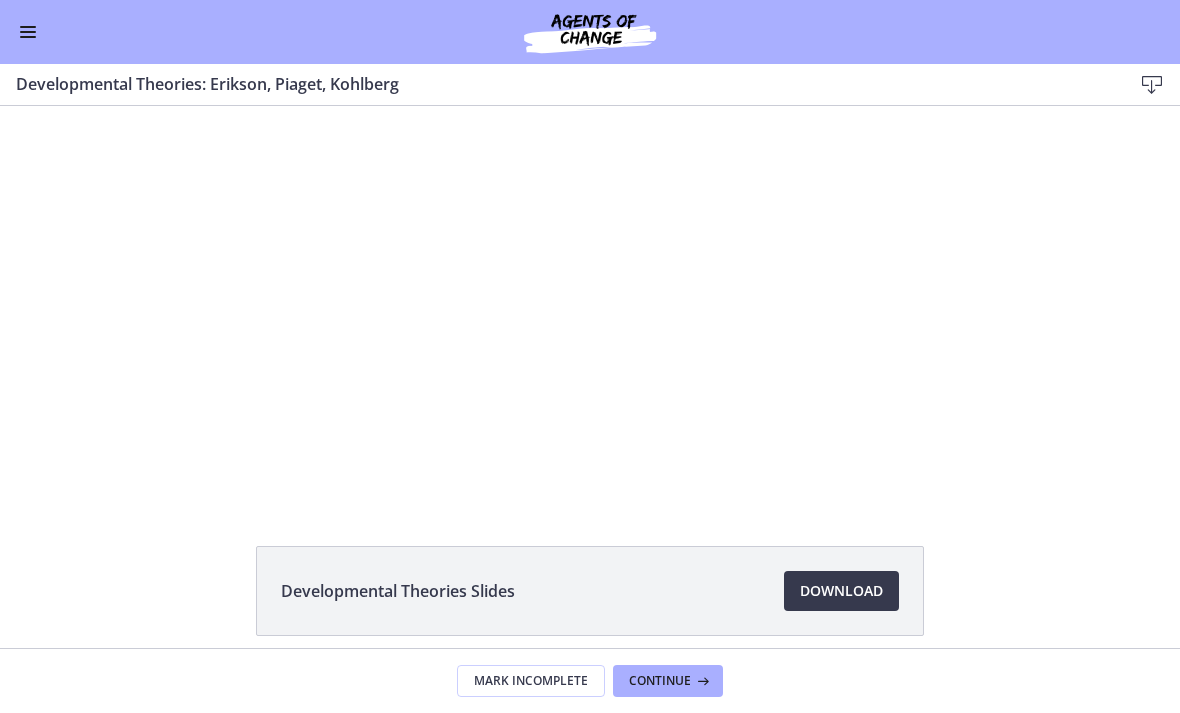 click at bounding box center (590, 285) 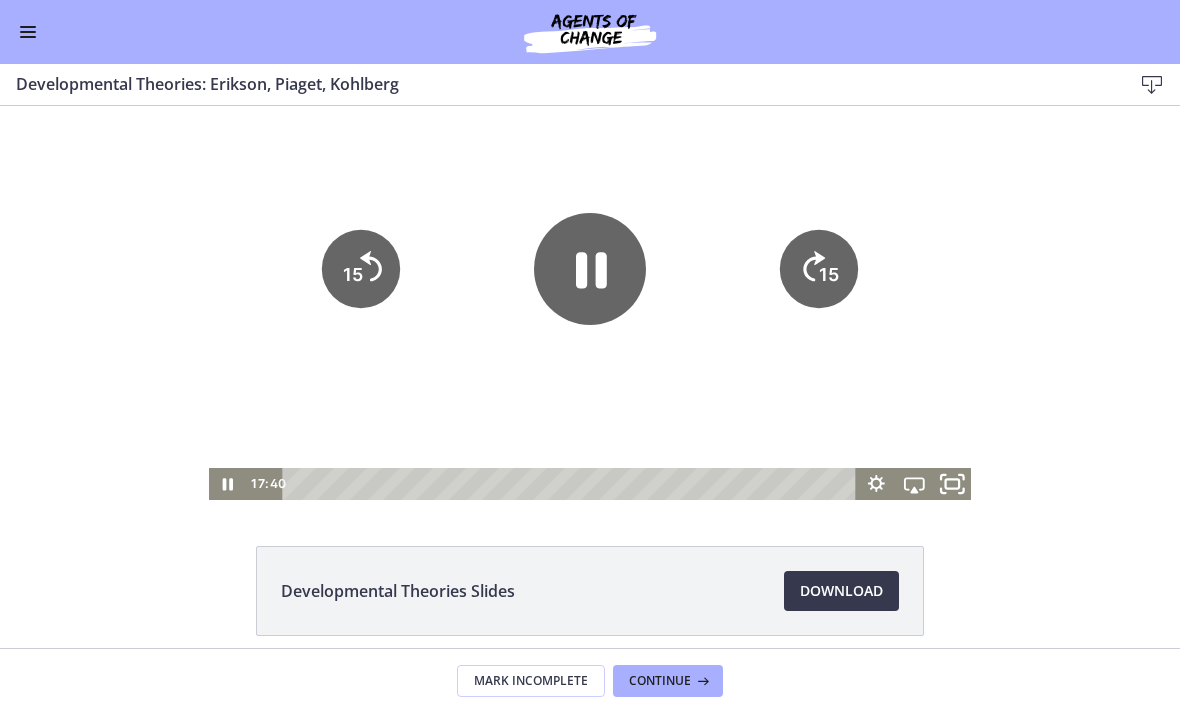 click 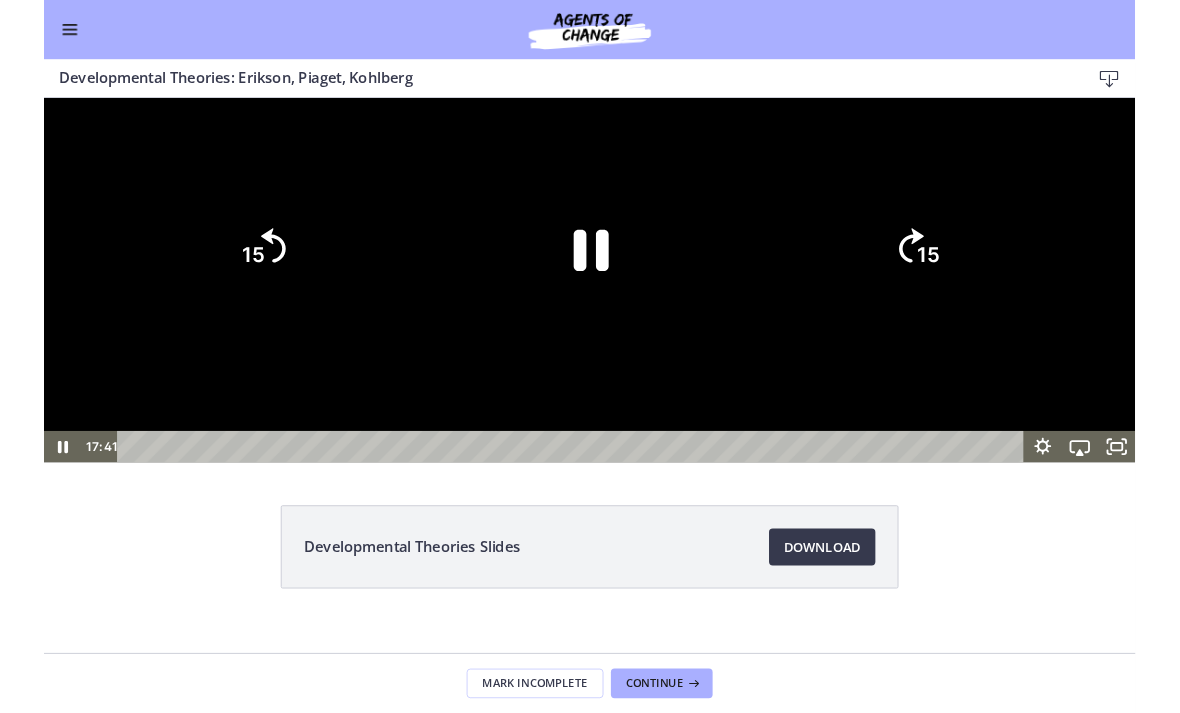 scroll, scrollTop: 0, scrollLeft: 0, axis: both 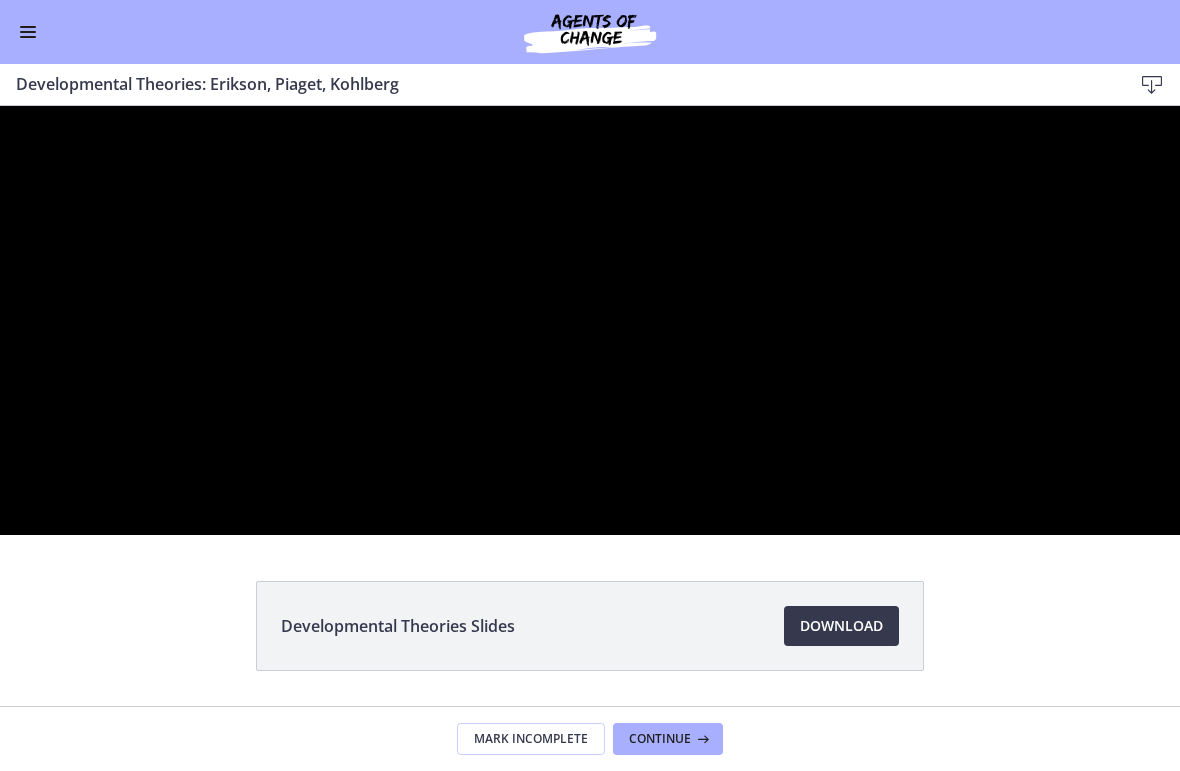 click at bounding box center [590, 320] 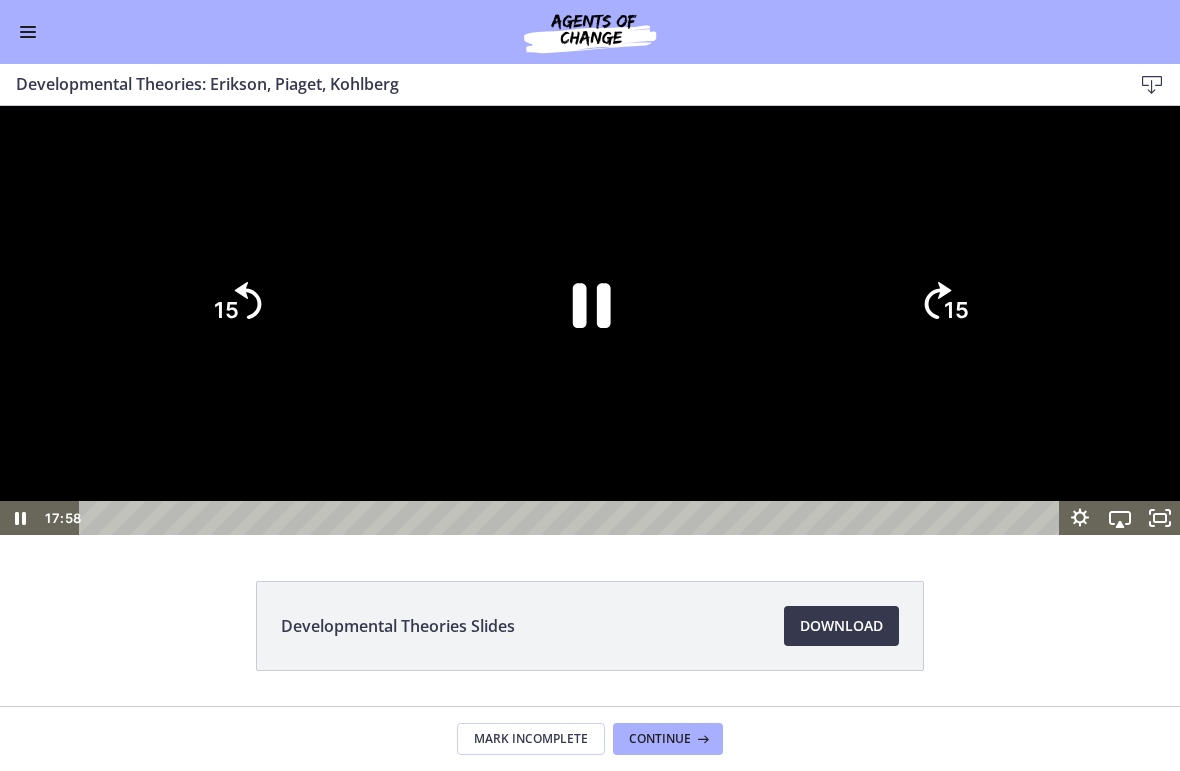 click 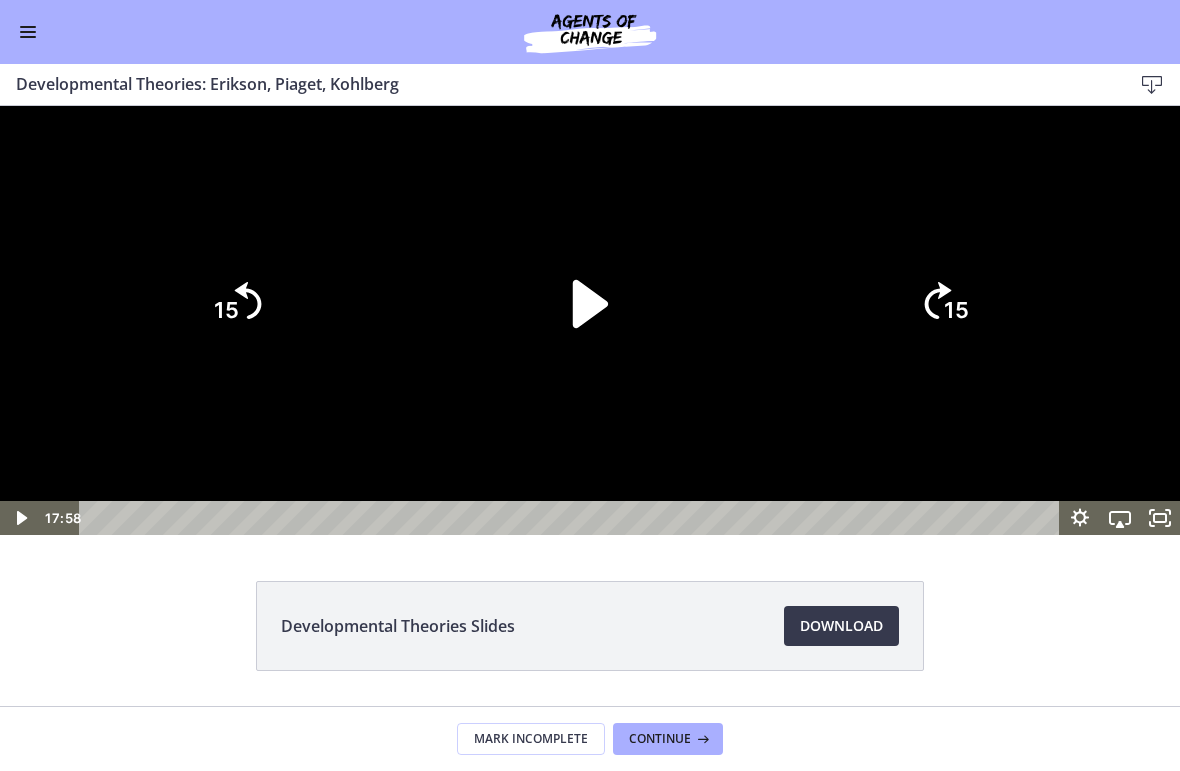 click 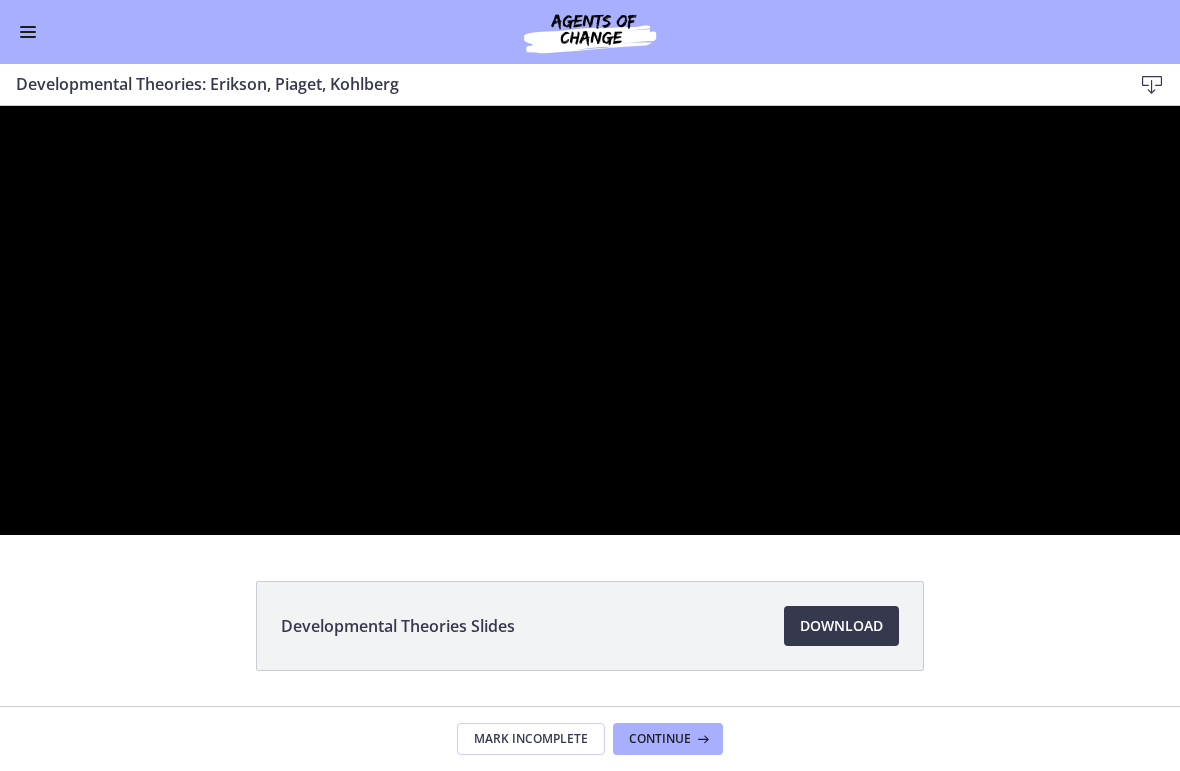 click at bounding box center [590, 320] 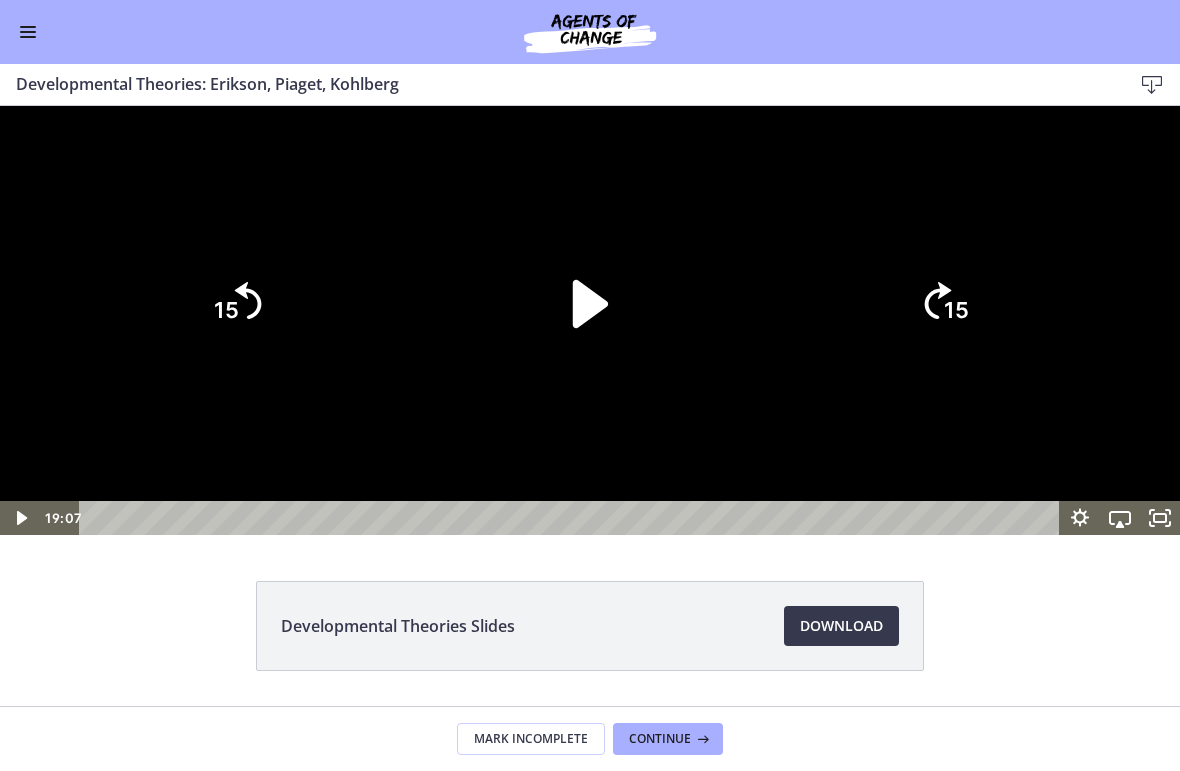 click 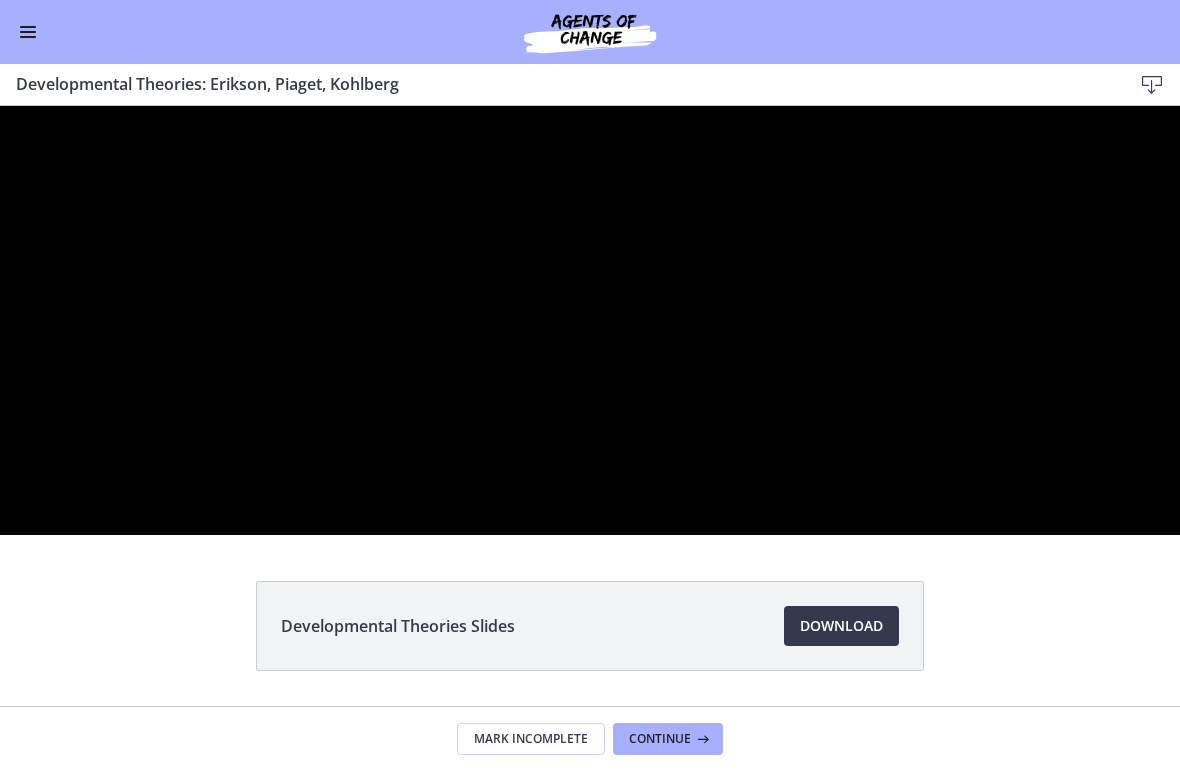 click at bounding box center (590, 320) 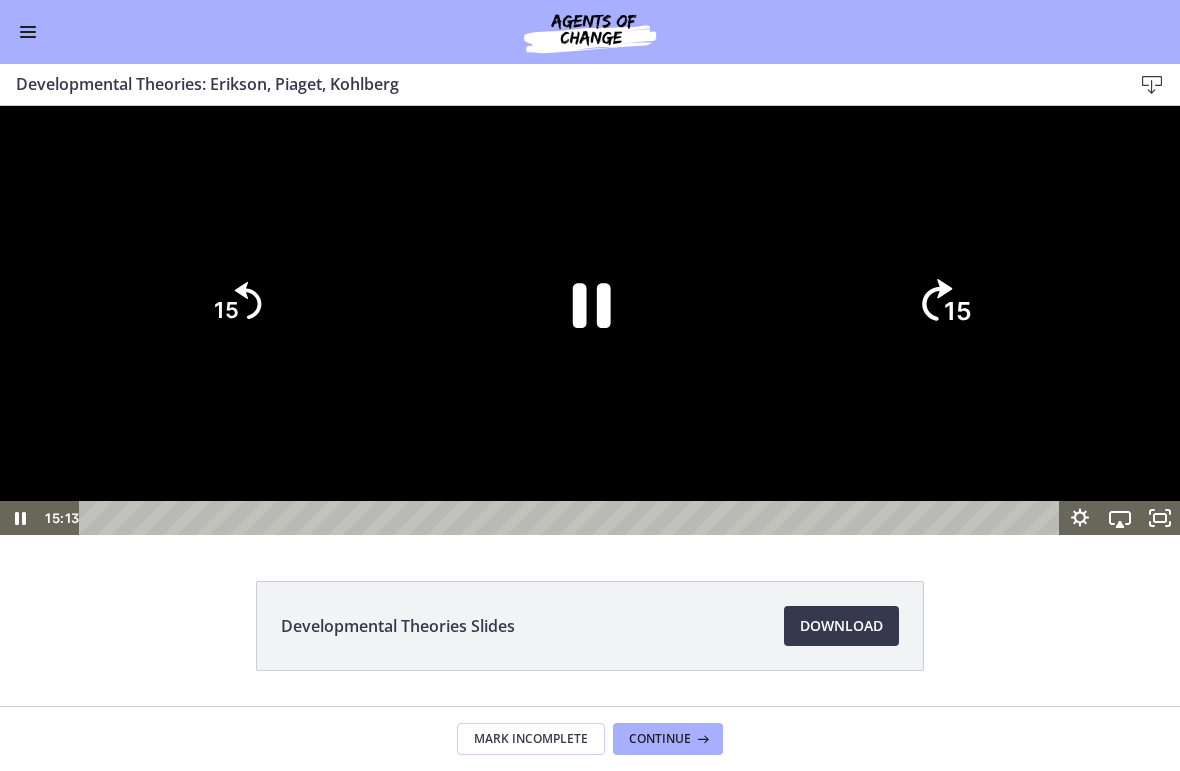 click on "15" 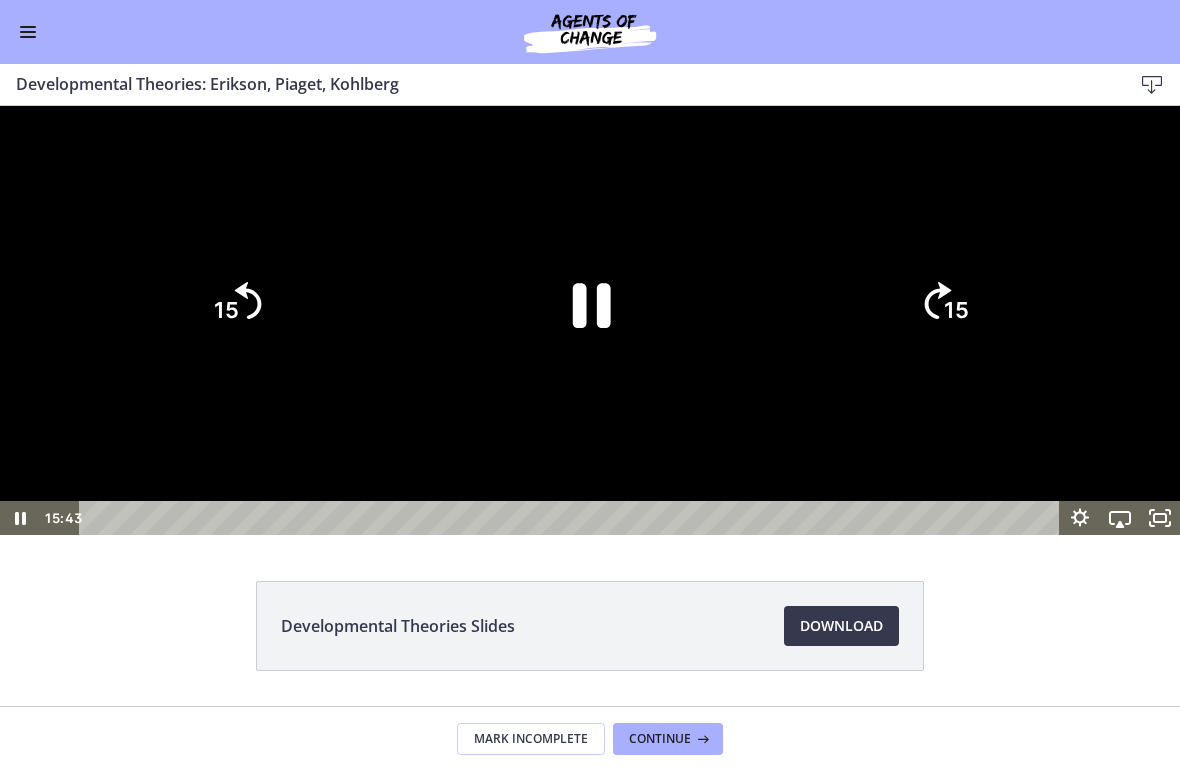 click on "15" 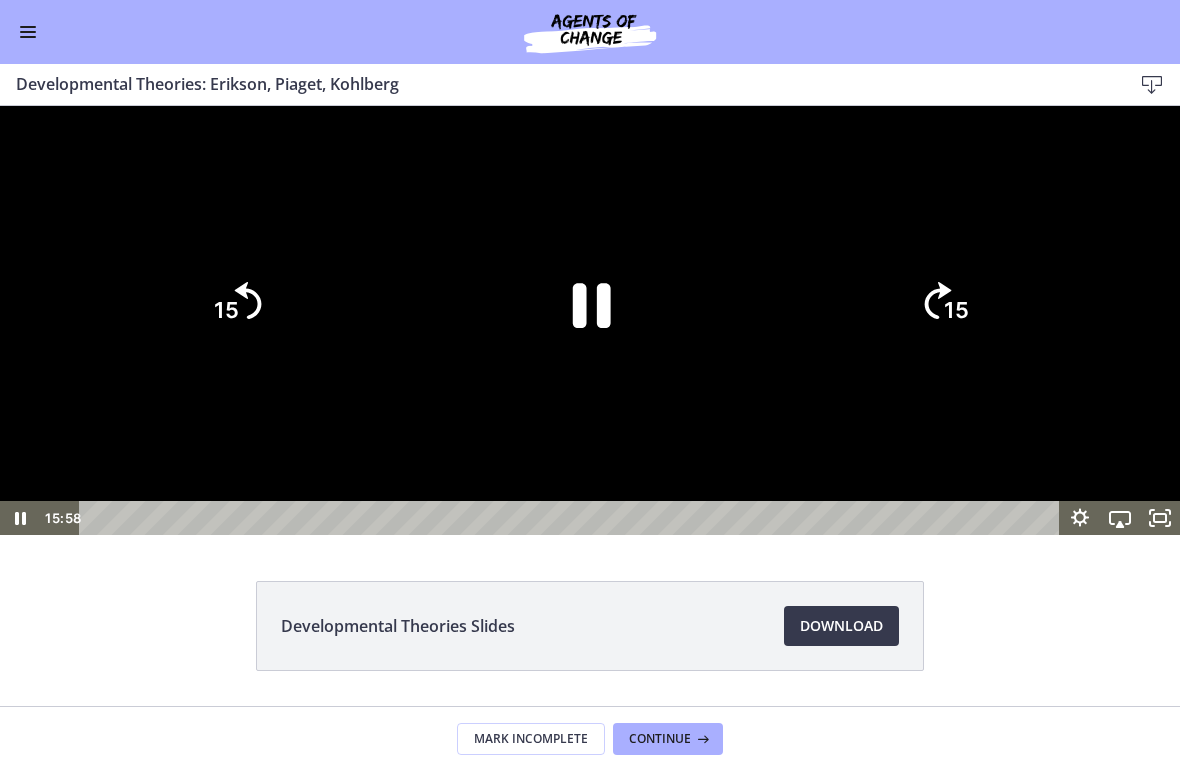 click on "15" 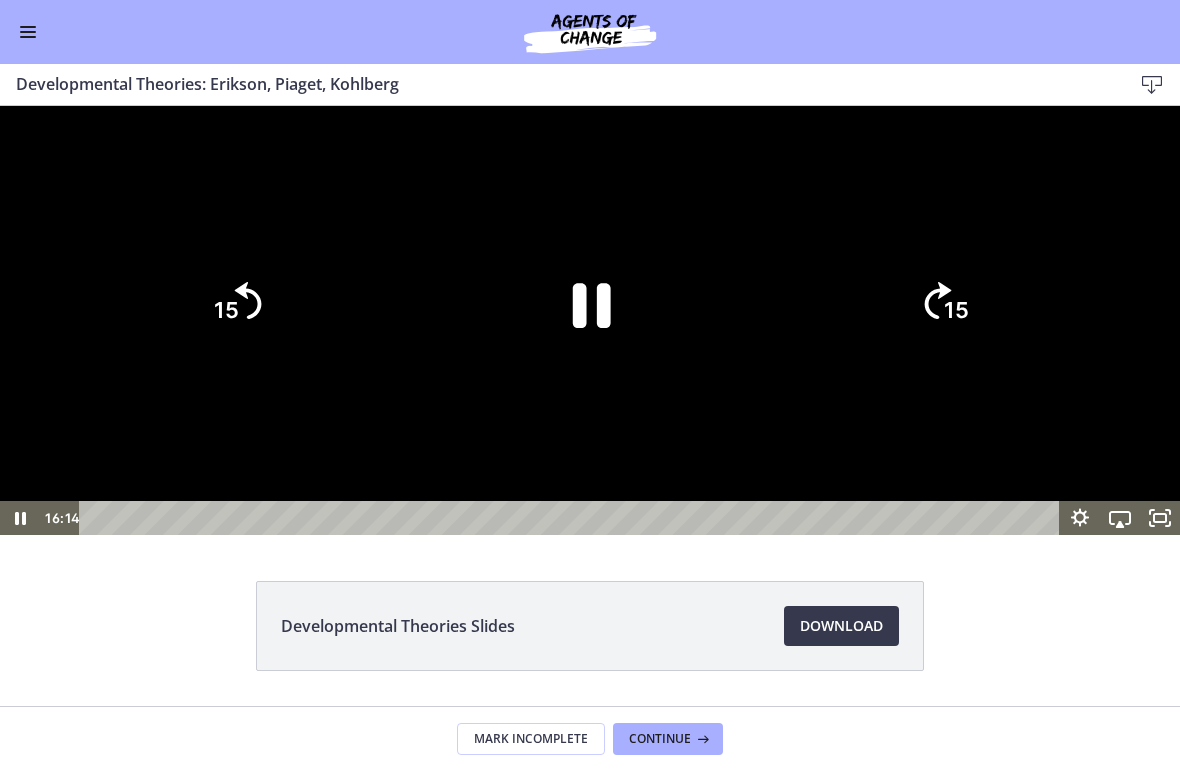 click on "15" 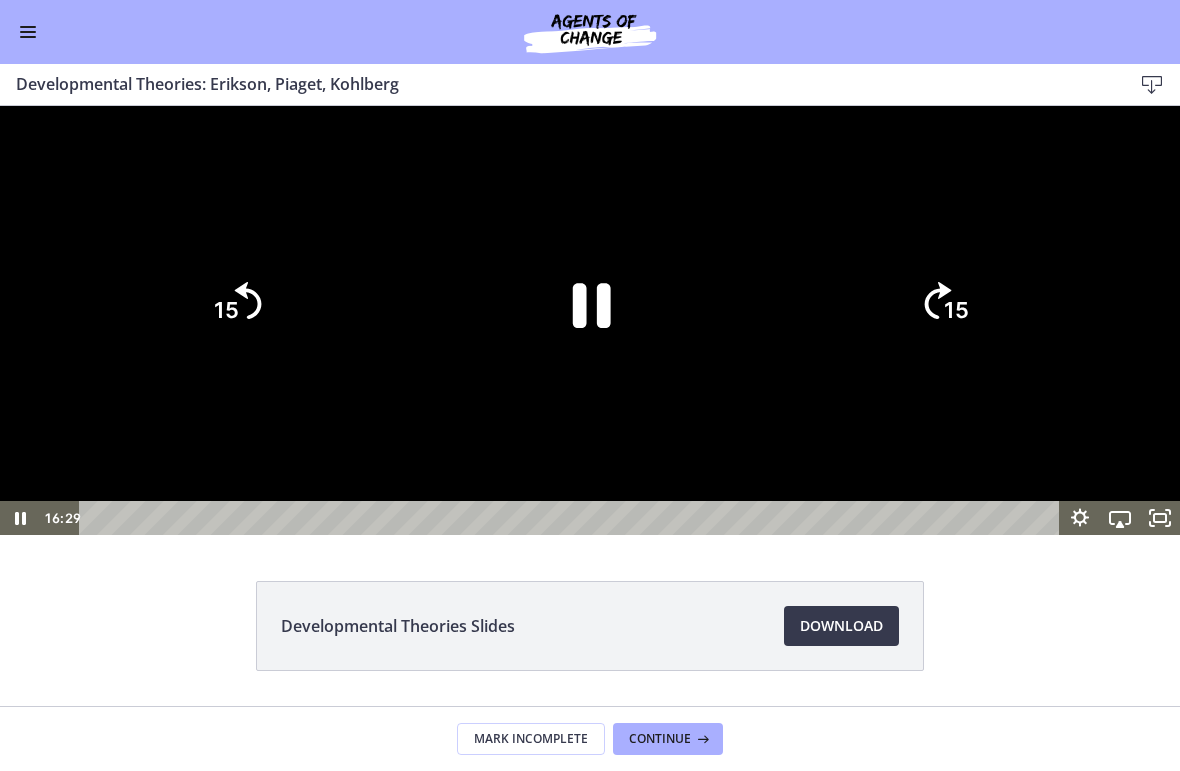 click on "15" 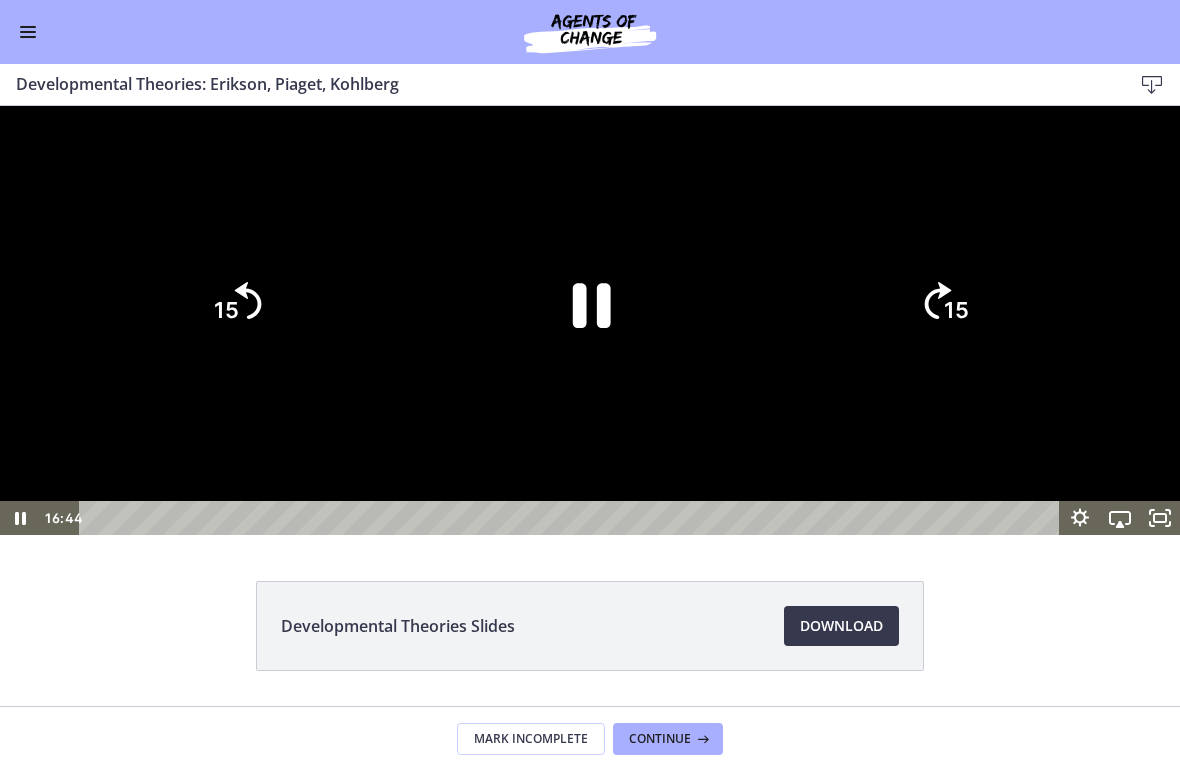 click on "15" 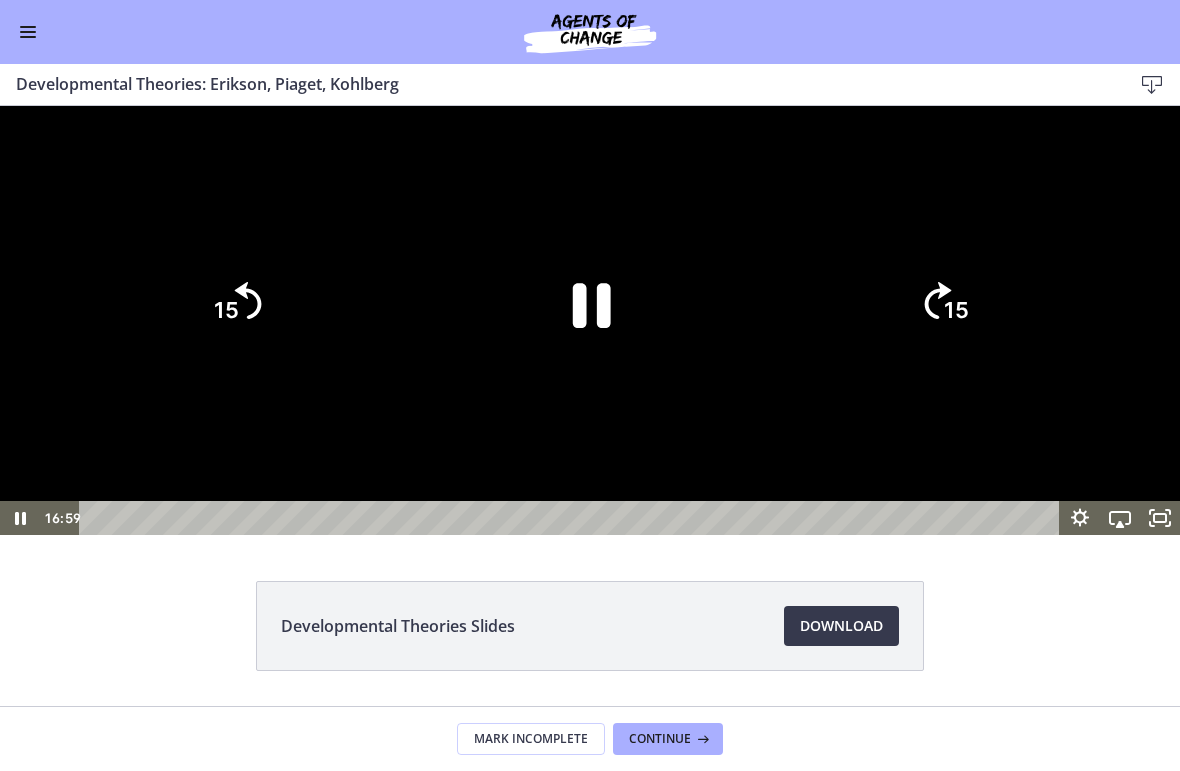click on "15" 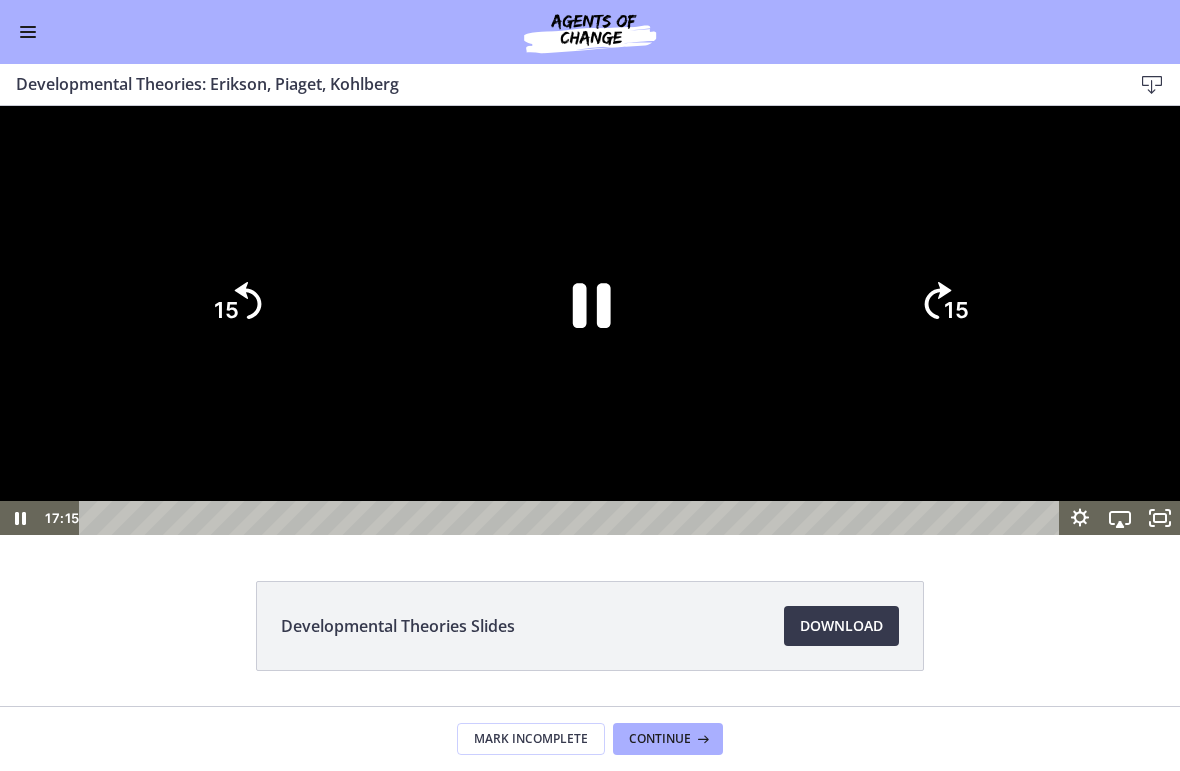 click on "15" 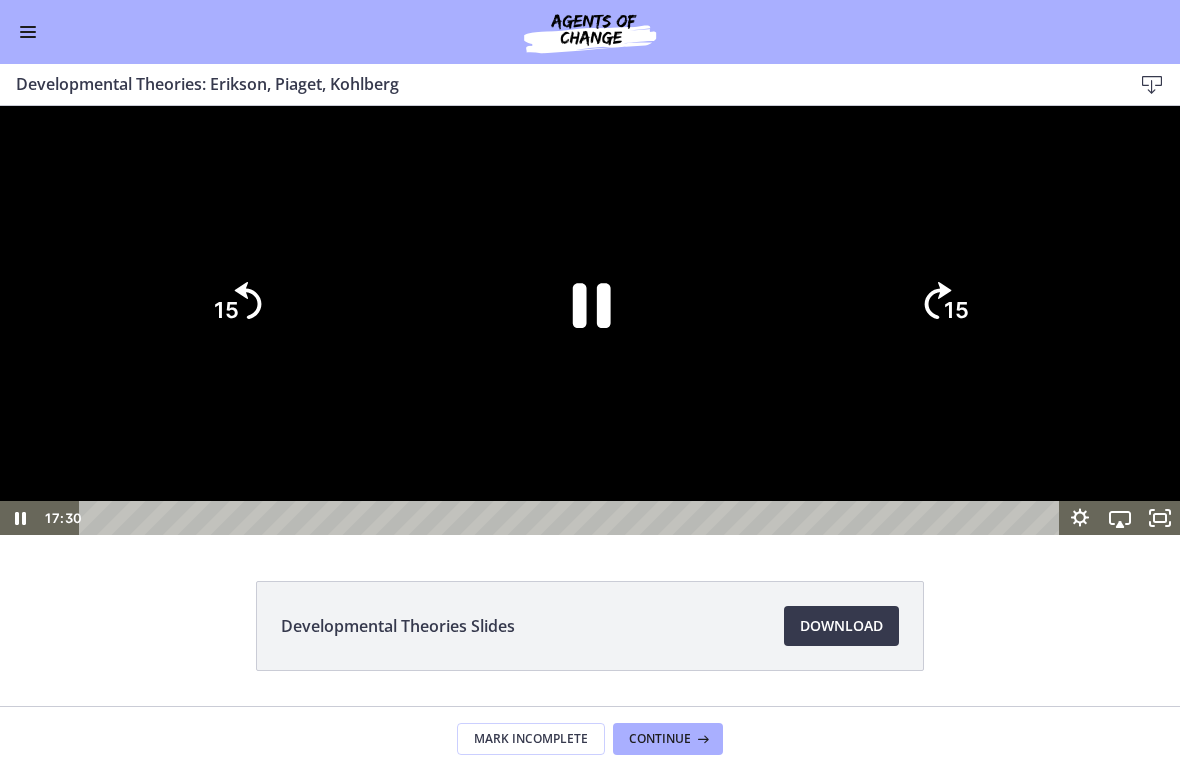 click on "15" 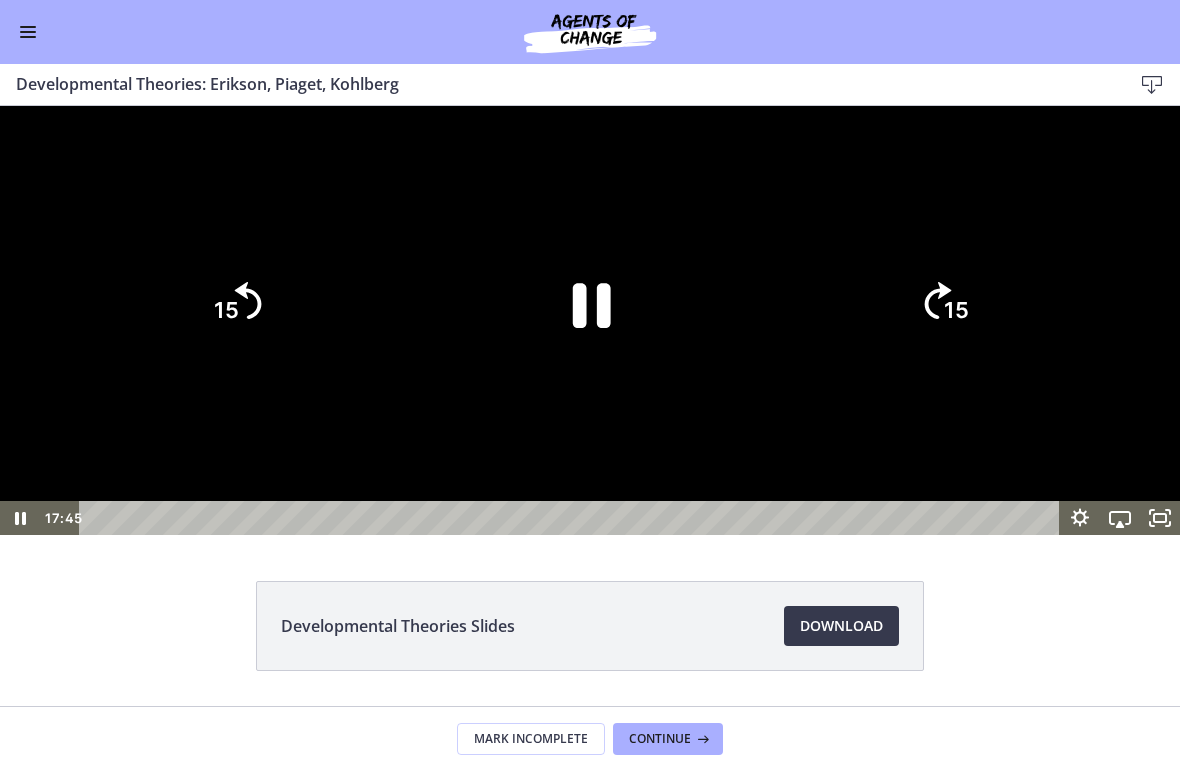 click on "15" 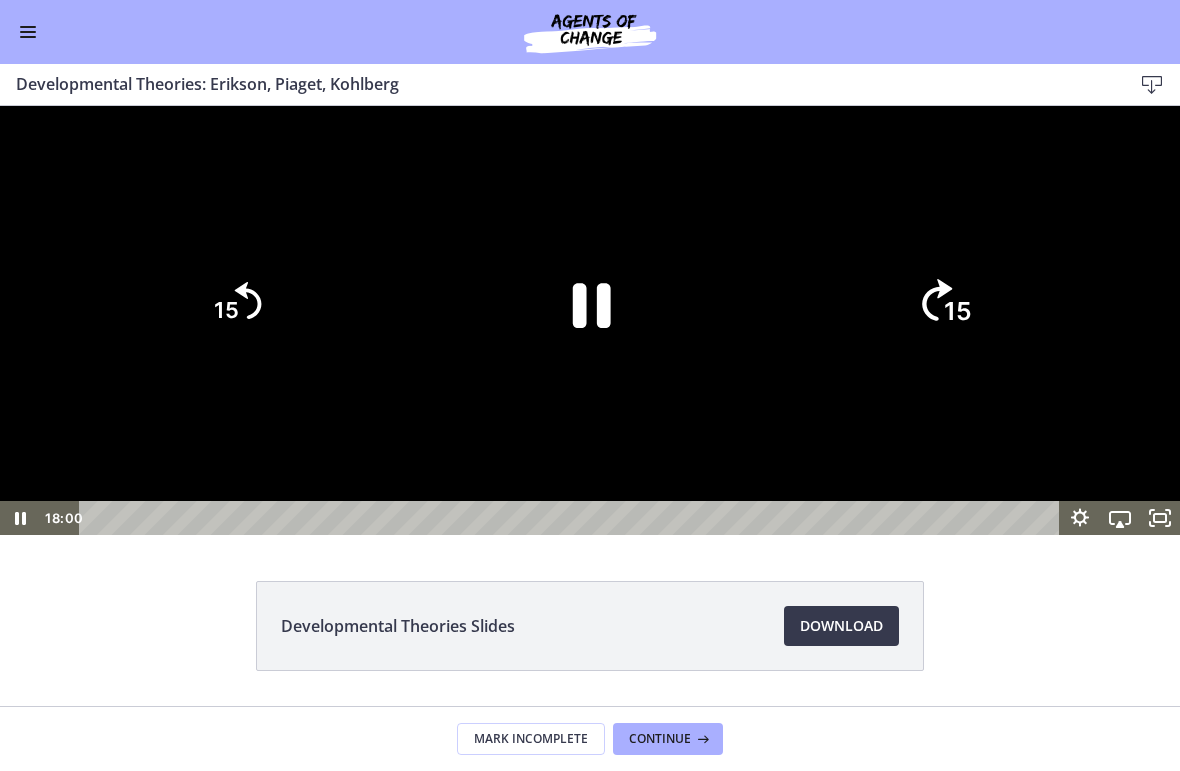 click on "15" 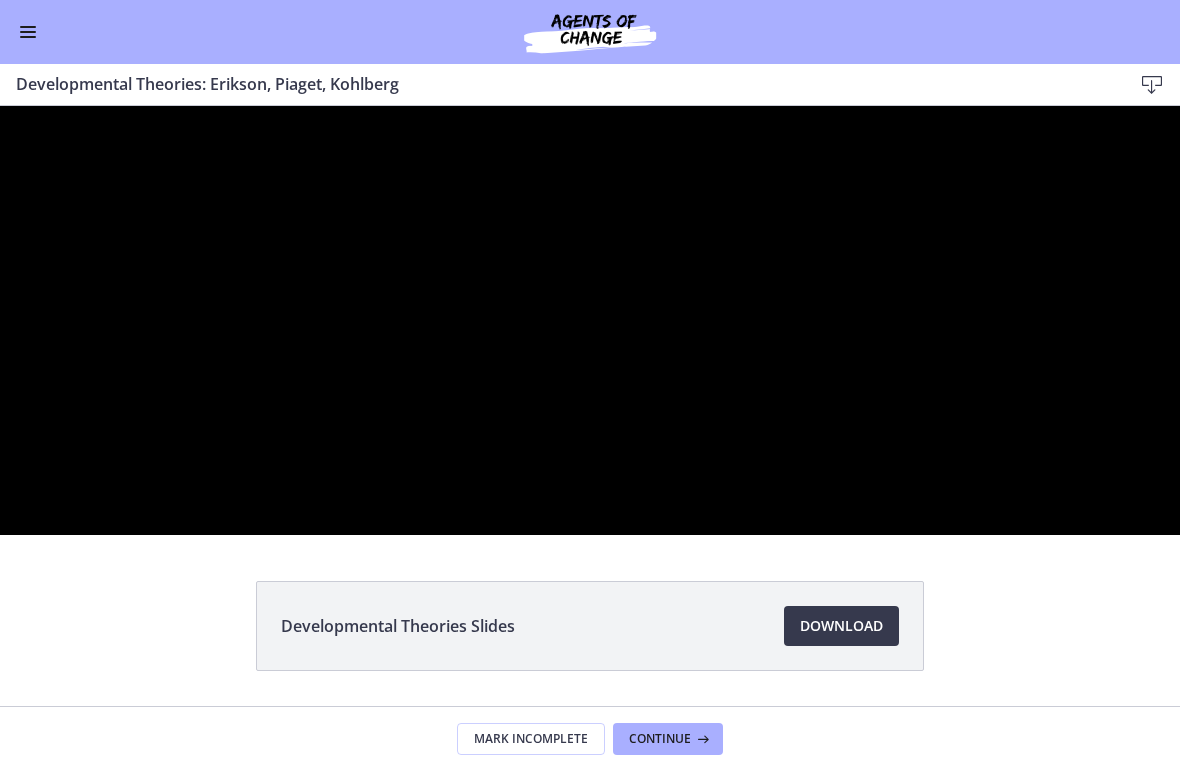 click at bounding box center [590, 320] 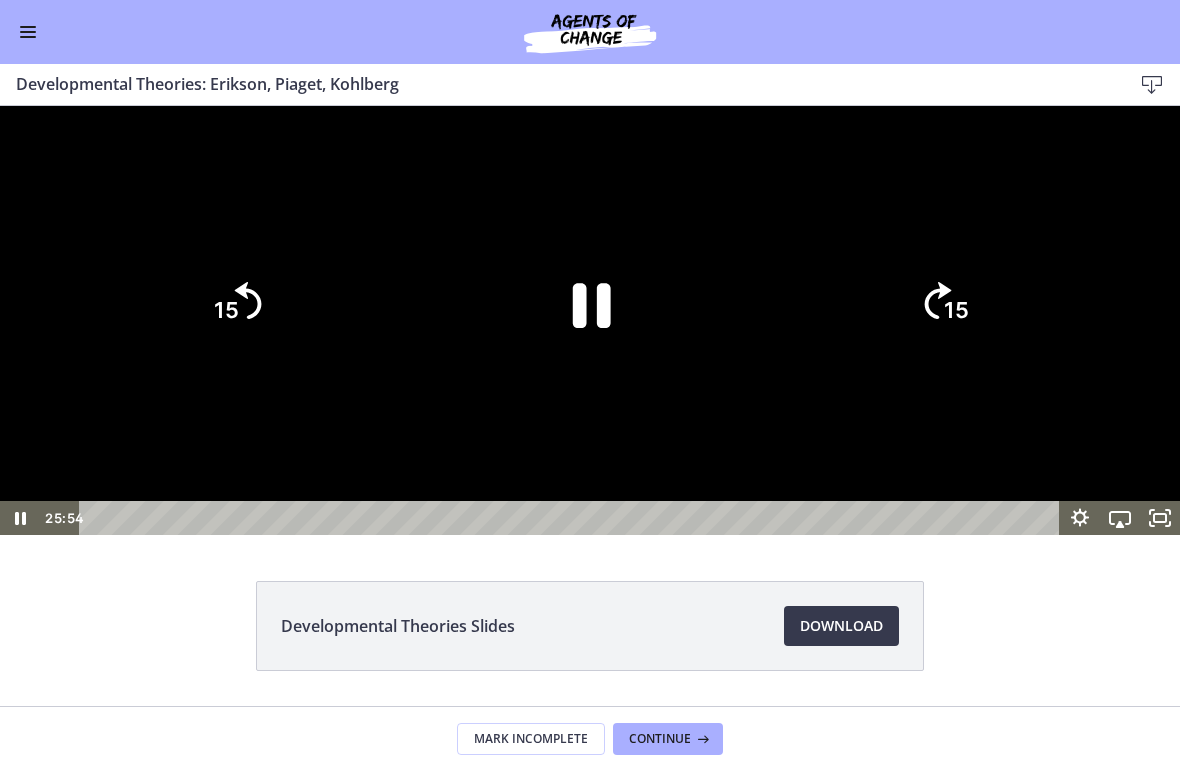 click 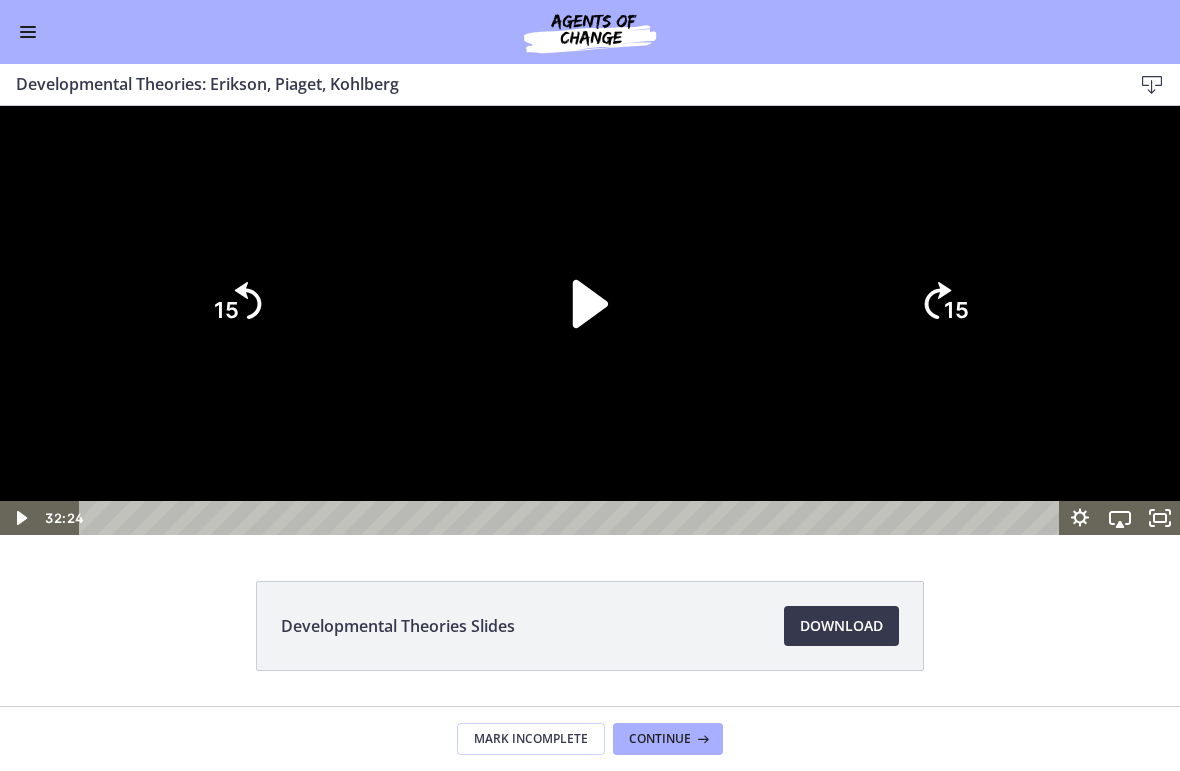 click 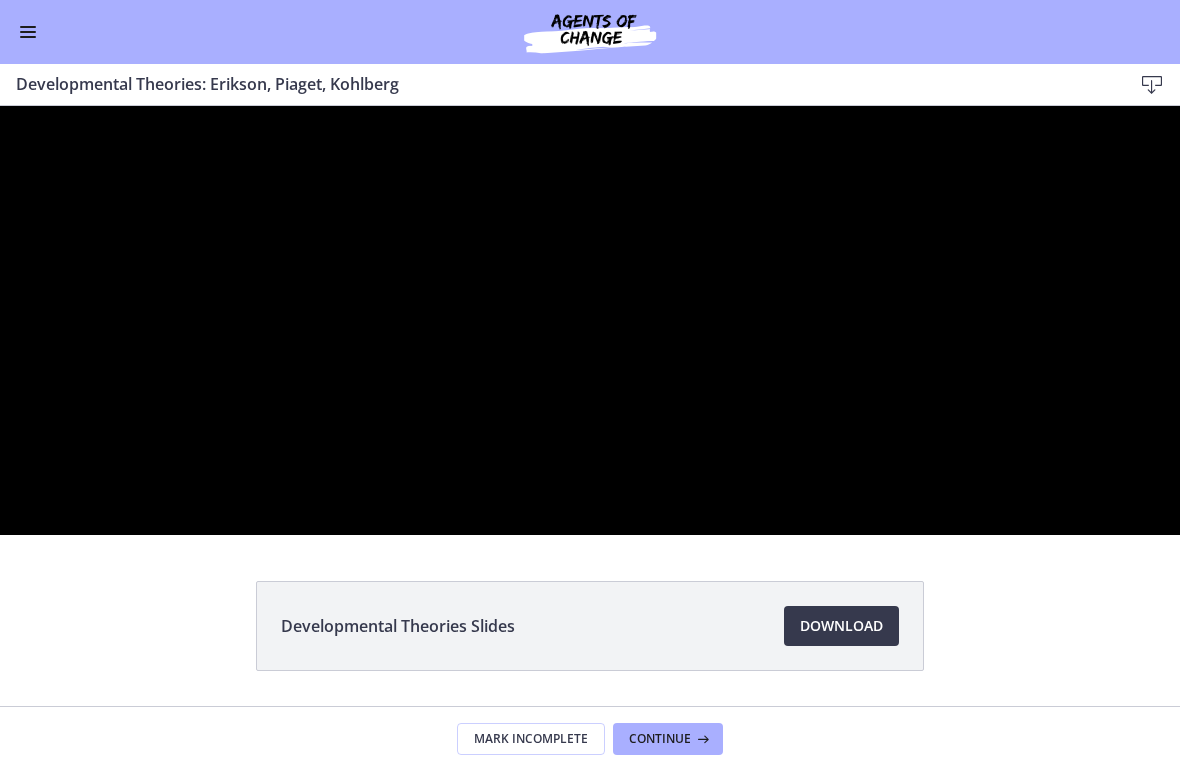 click at bounding box center (590, 320) 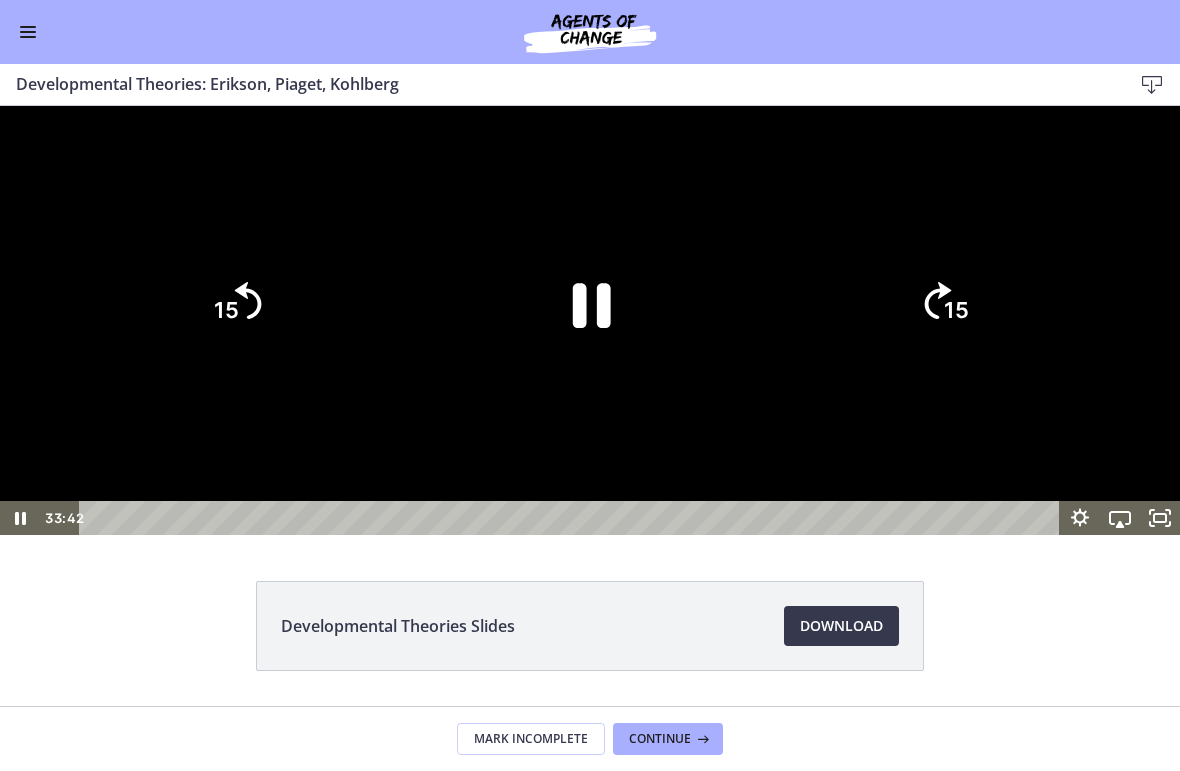 click 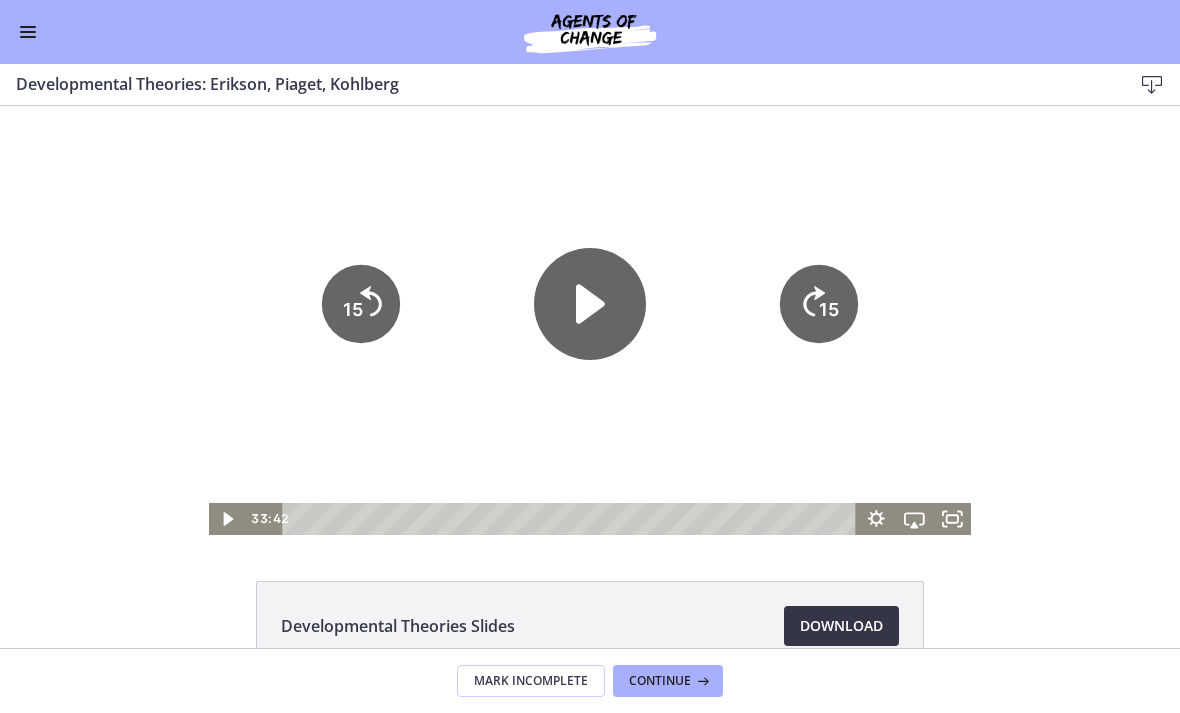 click on "Download
Opens in a new window" at bounding box center (841, 626) 